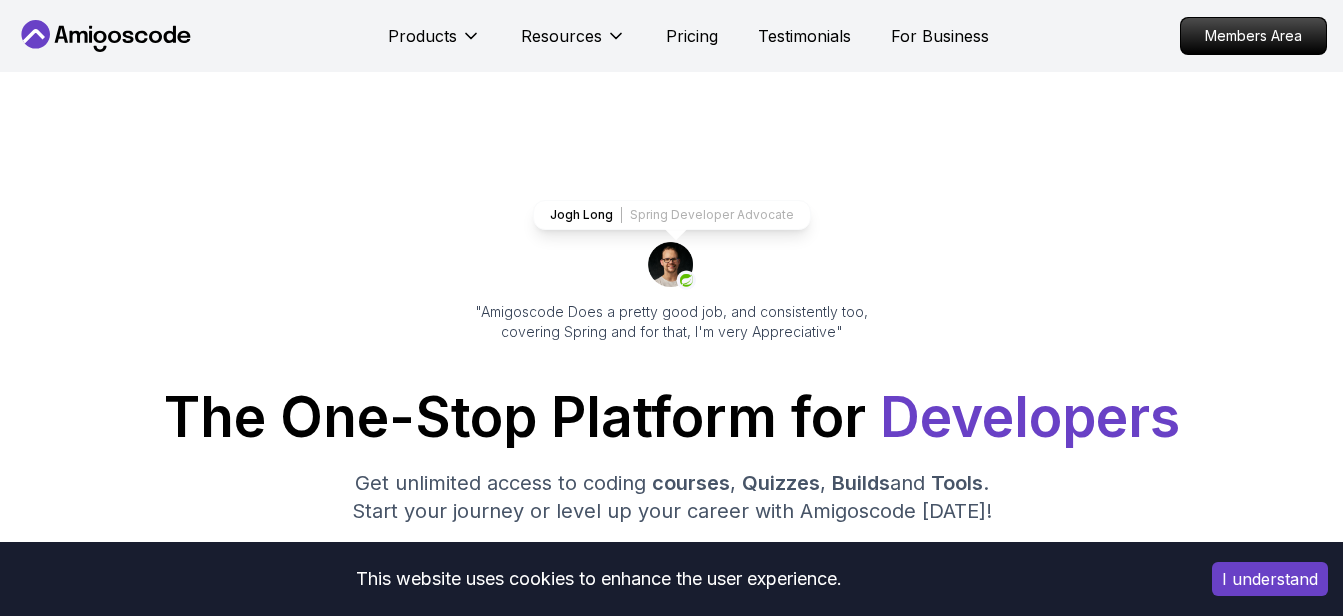 scroll, scrollTop: 108, scrollLeft: 0, axis: vertical 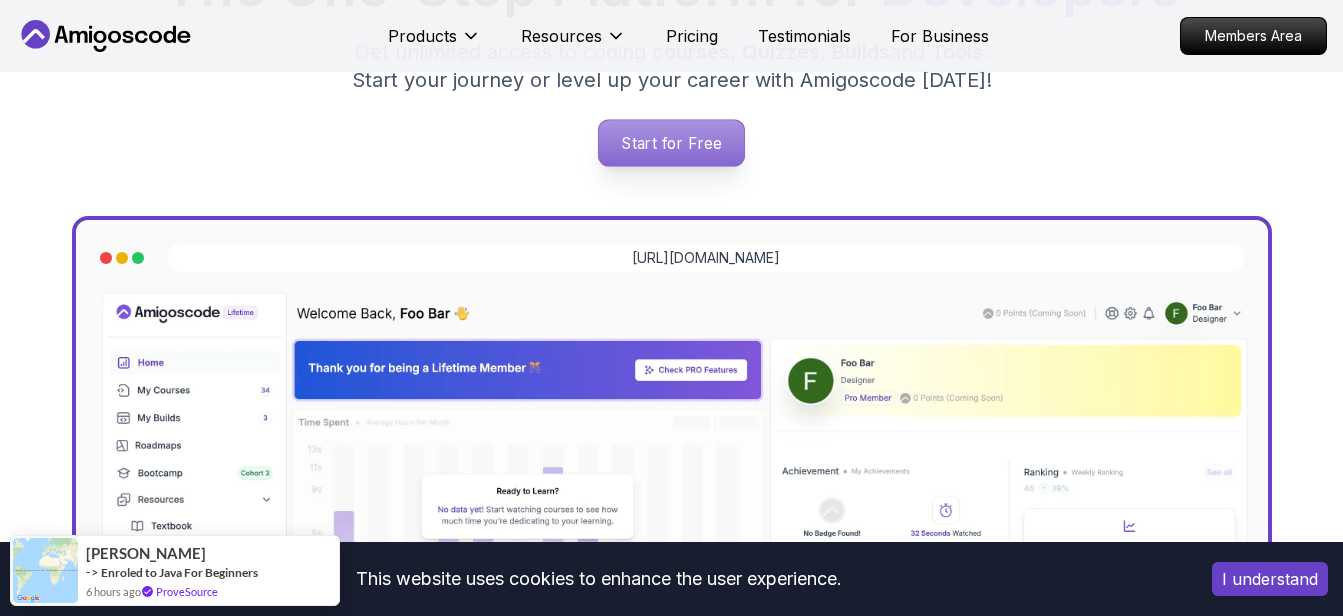 click on "Start for Free" at bounding box center (671, 143) 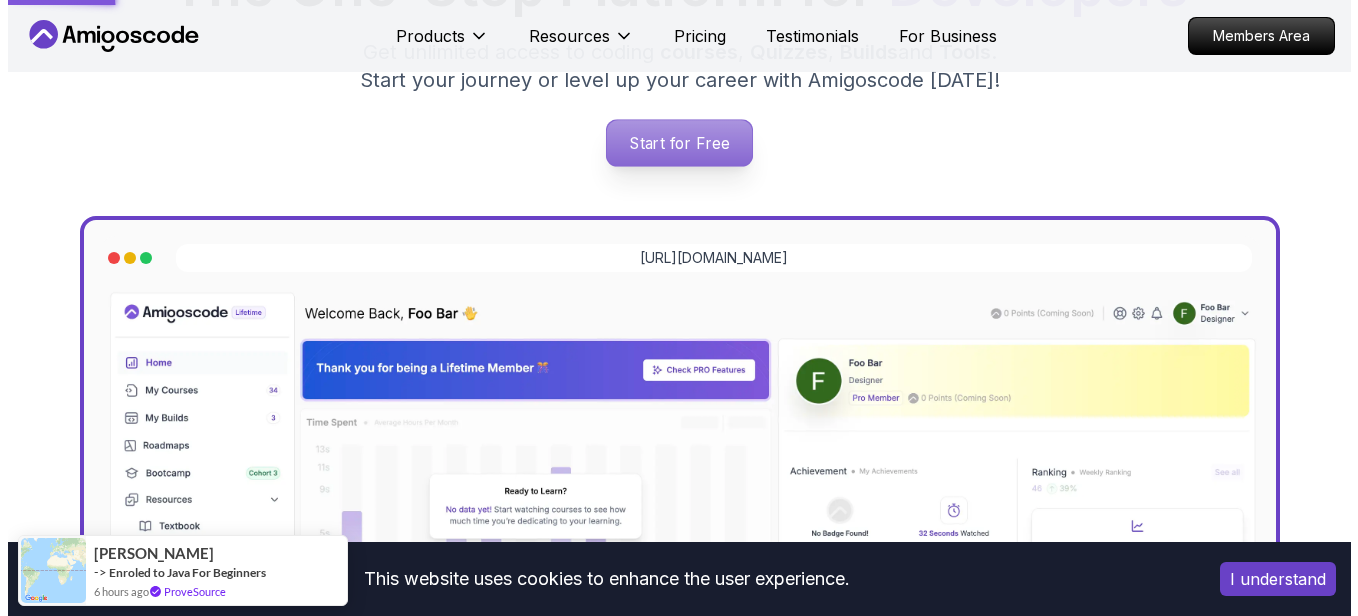 scroll, scrollTop: 0, scrollLeft: 0, axis: both 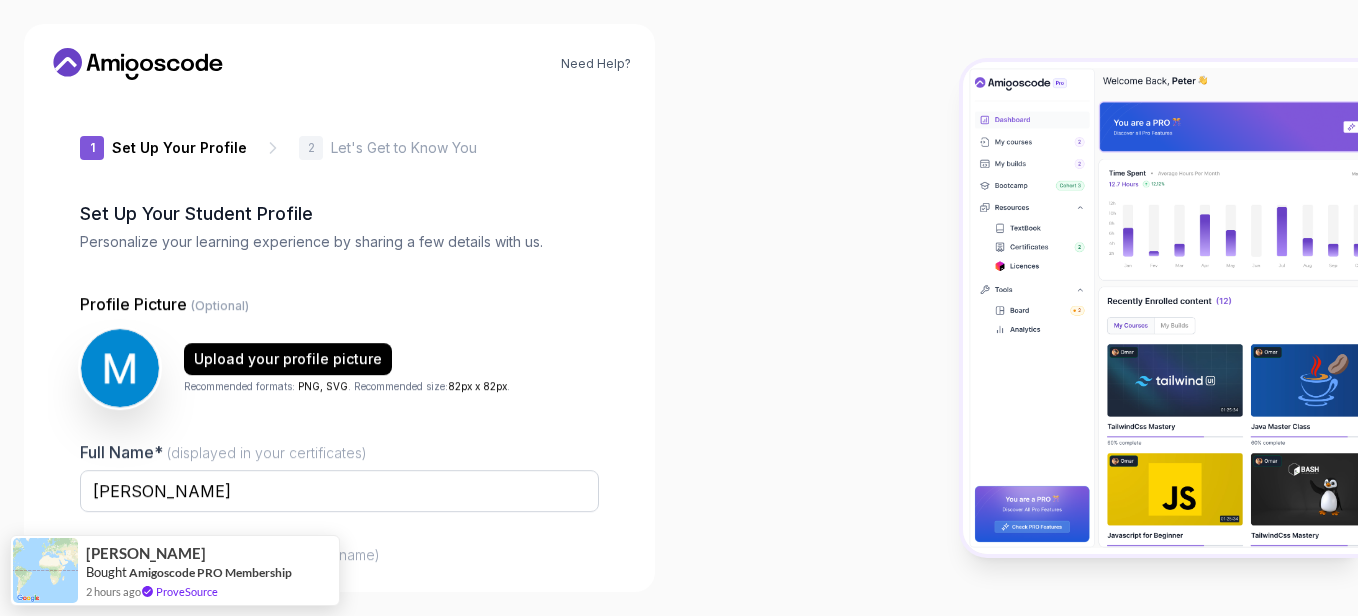type on "sturdyfalconfda49" 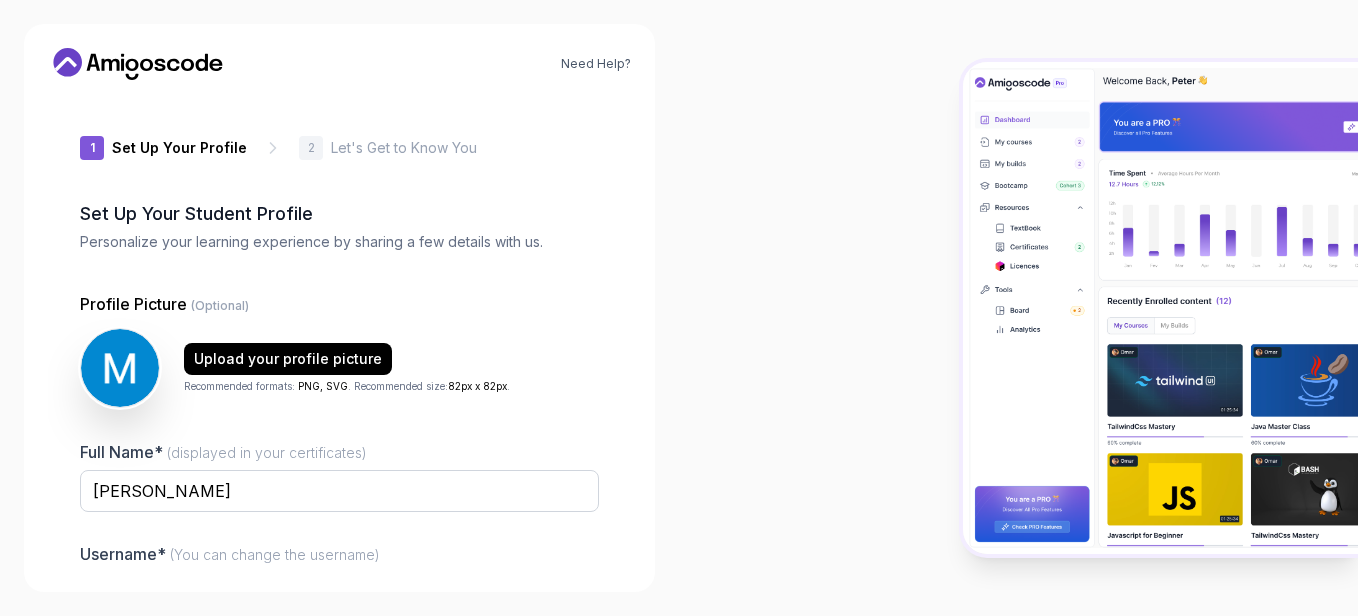 click at bounding box center [1018, 308] 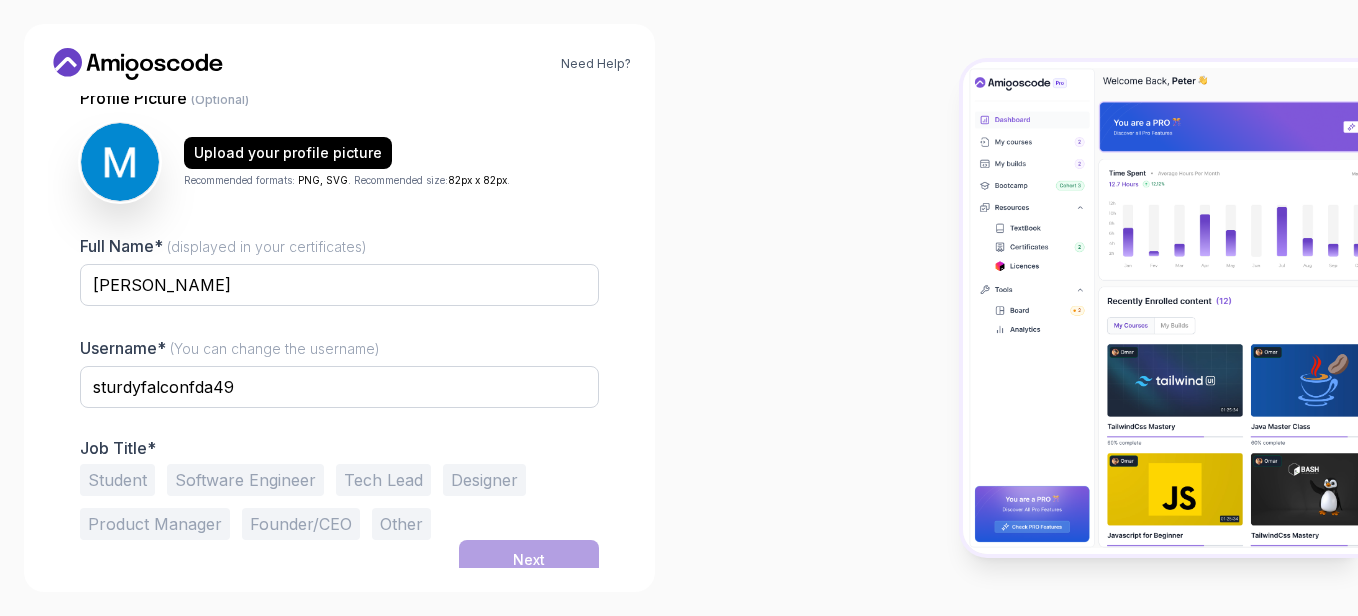 type 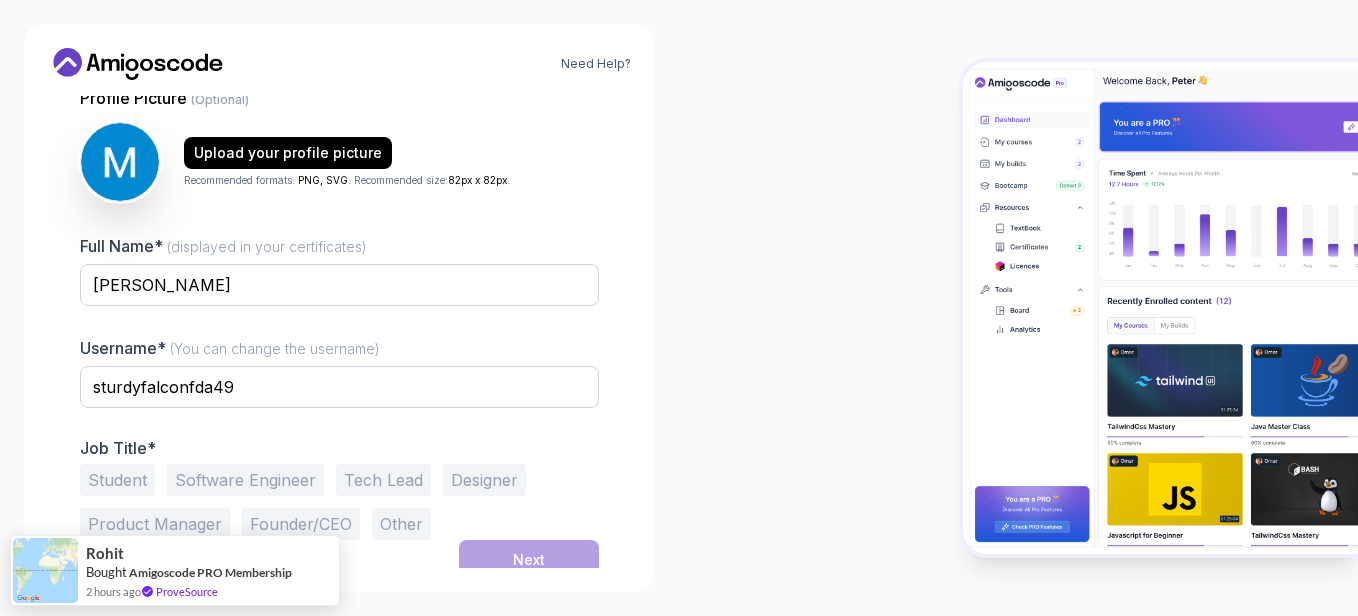 click on "Software Engineer" at bounding box center [245, 480] 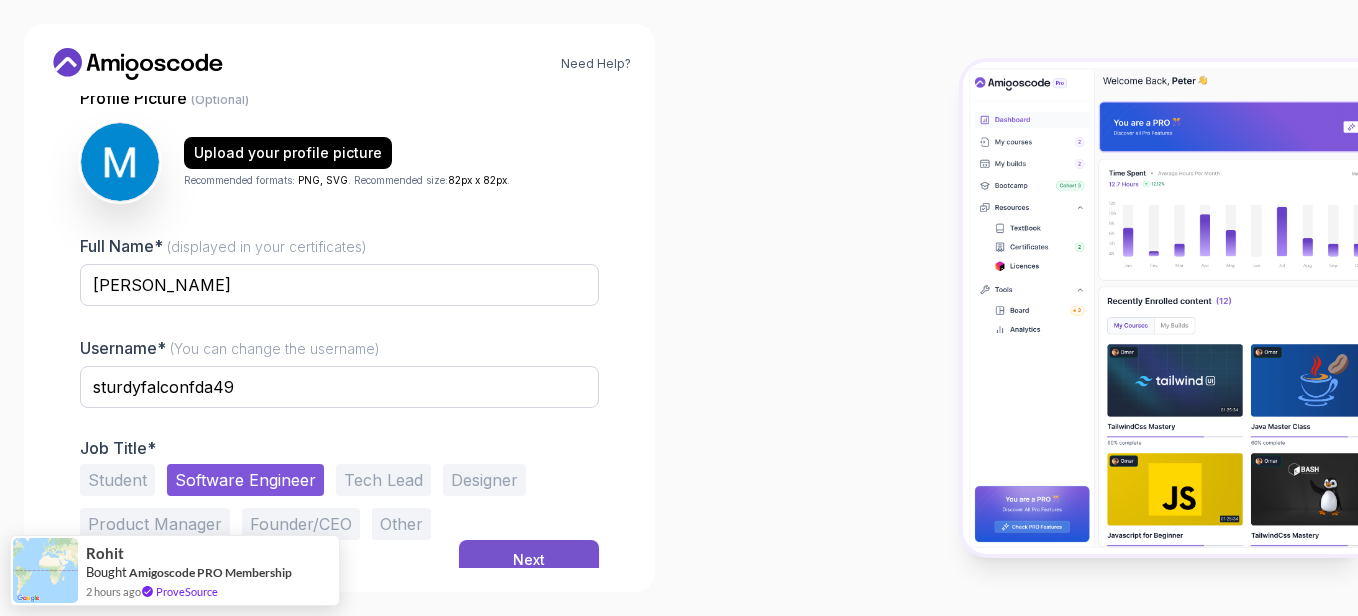 click on "Next" at bounding box center (529, 560) 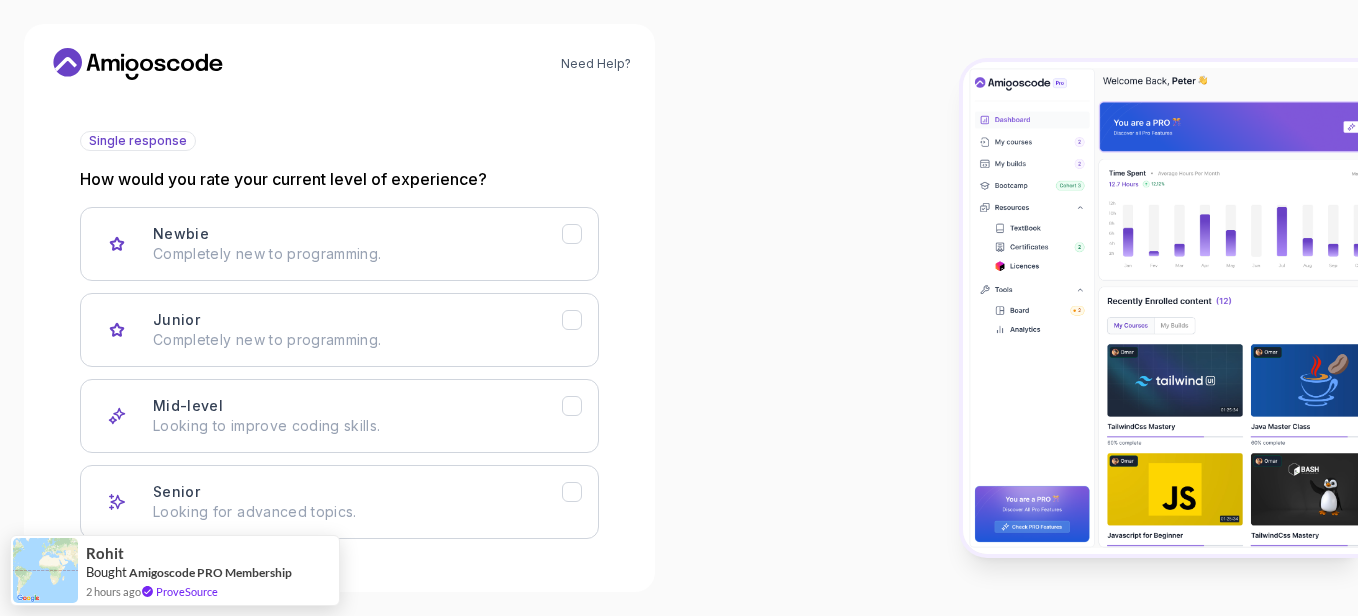 click at bounding box center (1018, 308) 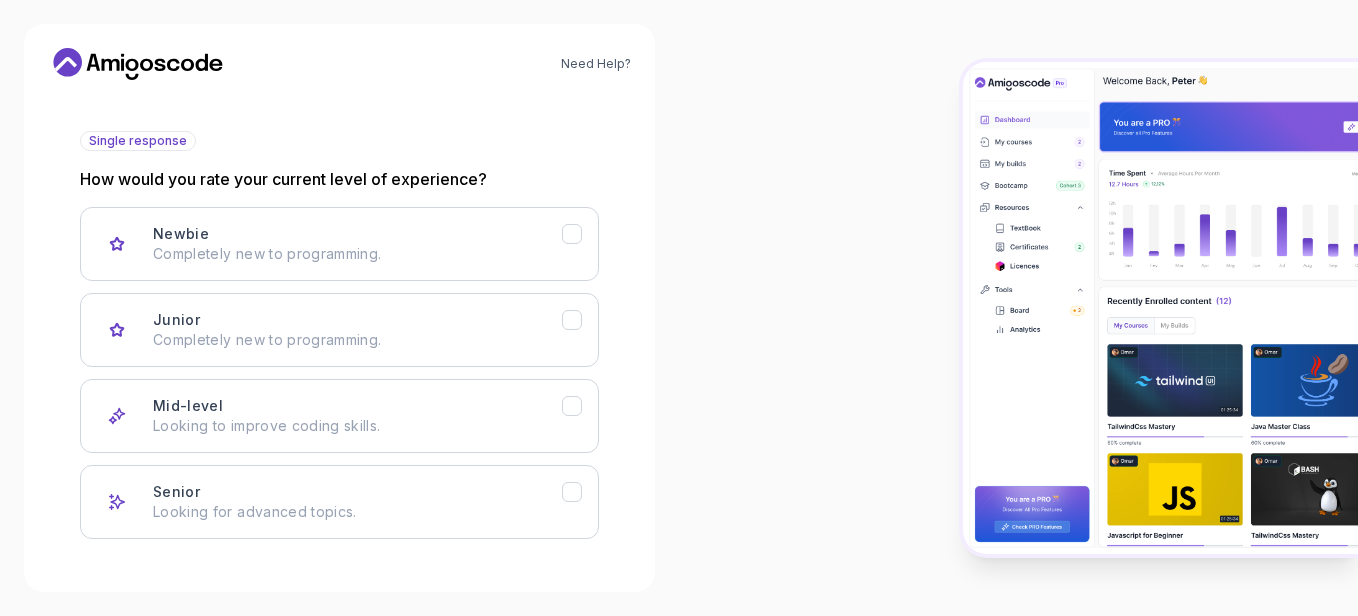 scroll, scrollTop: 237, scrollLeft: 0, axis: vertical 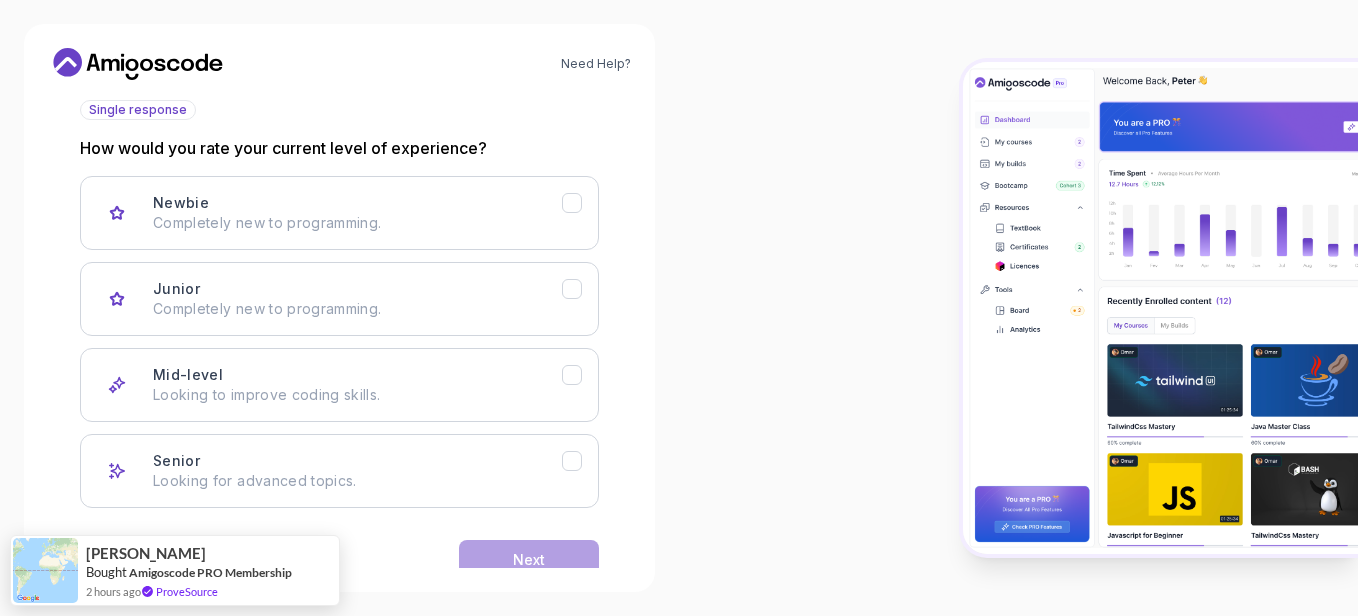 click on "Newbie Completely new to programming. Junior Completely new to programming. Mid-level Looking to improve coding skills. Senior Looking for advanced topics." at bounding box center [339, 342] 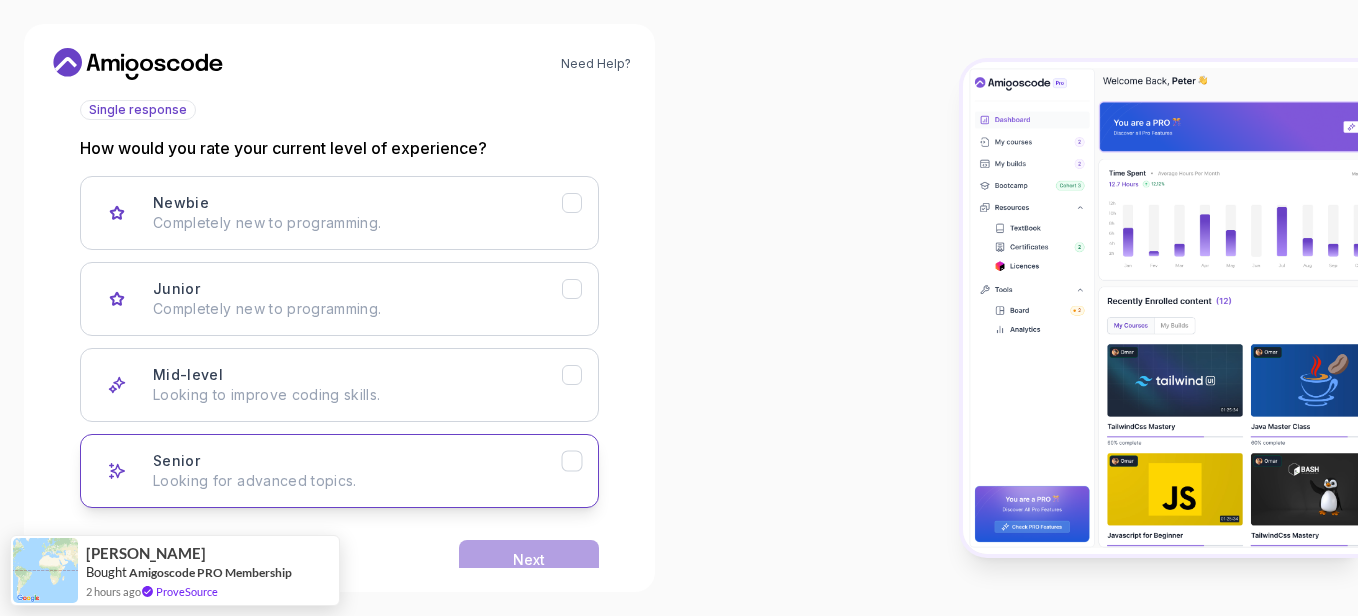click on "Senior Looking for advanced topics." at bounding box center [339, 471] 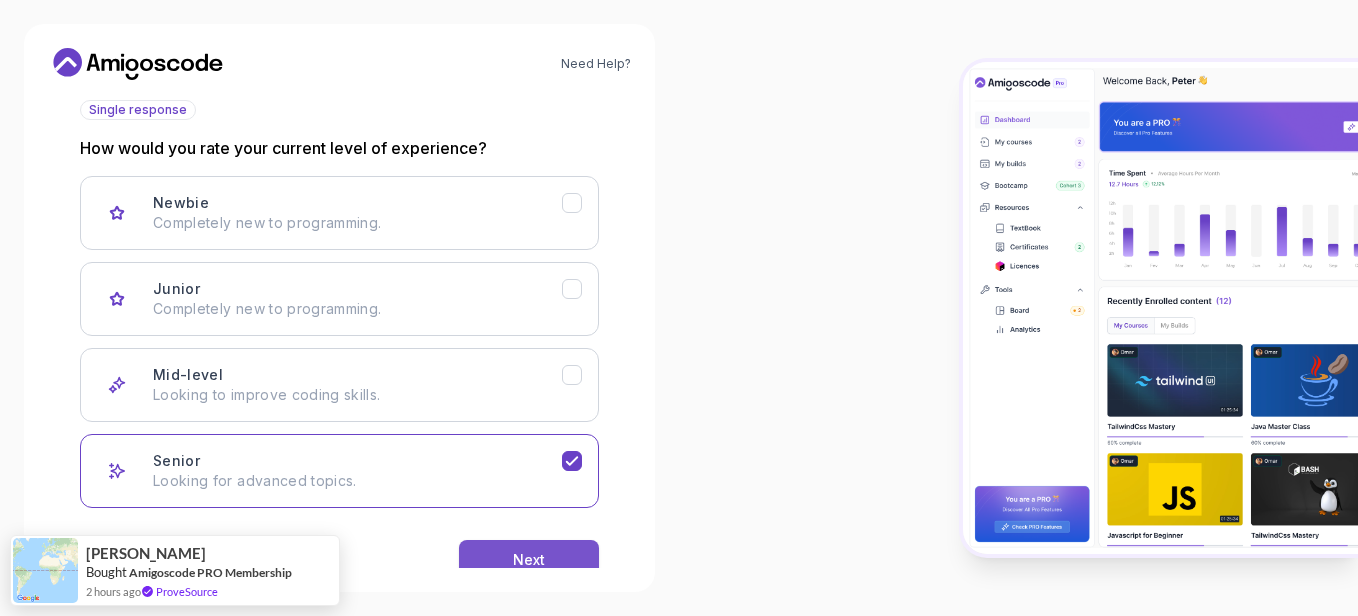 click on "Next" at bounding box center (529, 560) 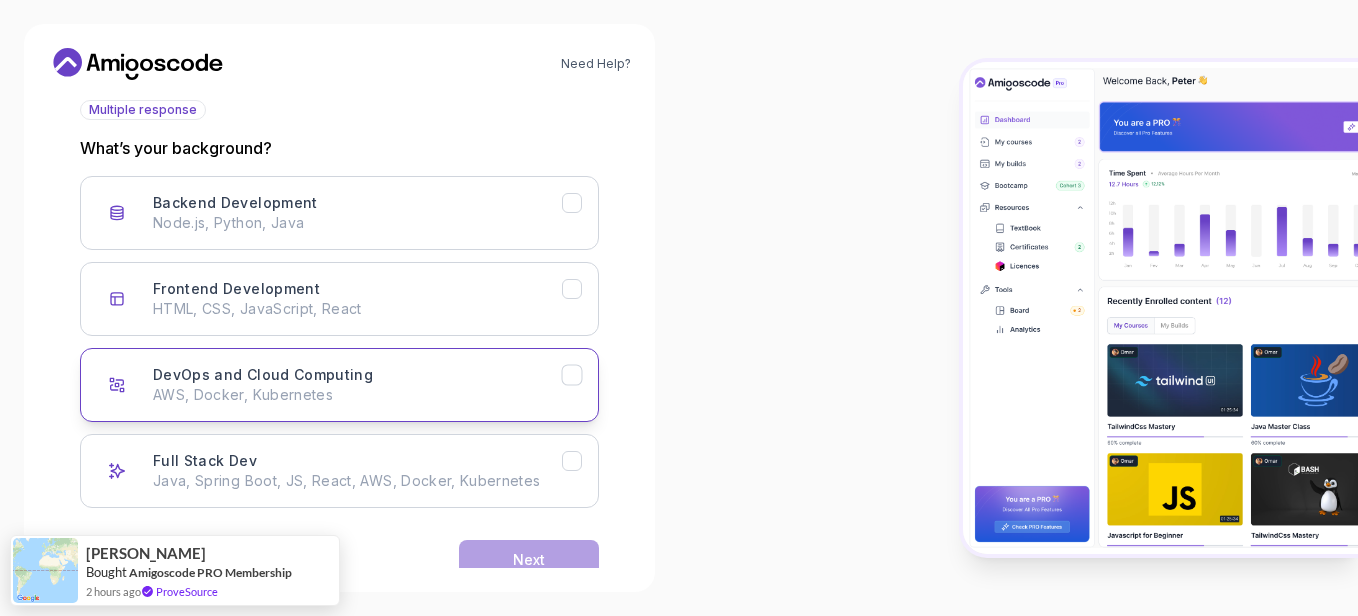 click on "DevOps and Cloud Computing AWS, Docker, Kubernetes" at bounding box center [357, 385] 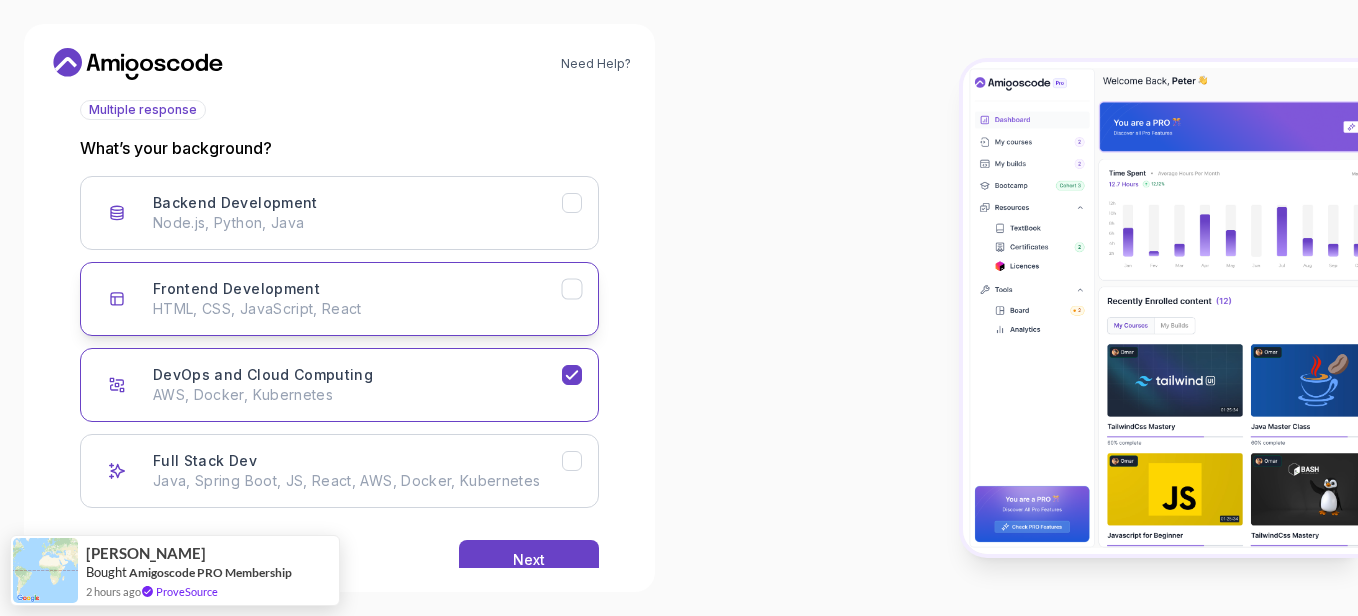 click on "Frontend Development HTML, CSS, JavaScript, React" at bounding box center (357, 299) 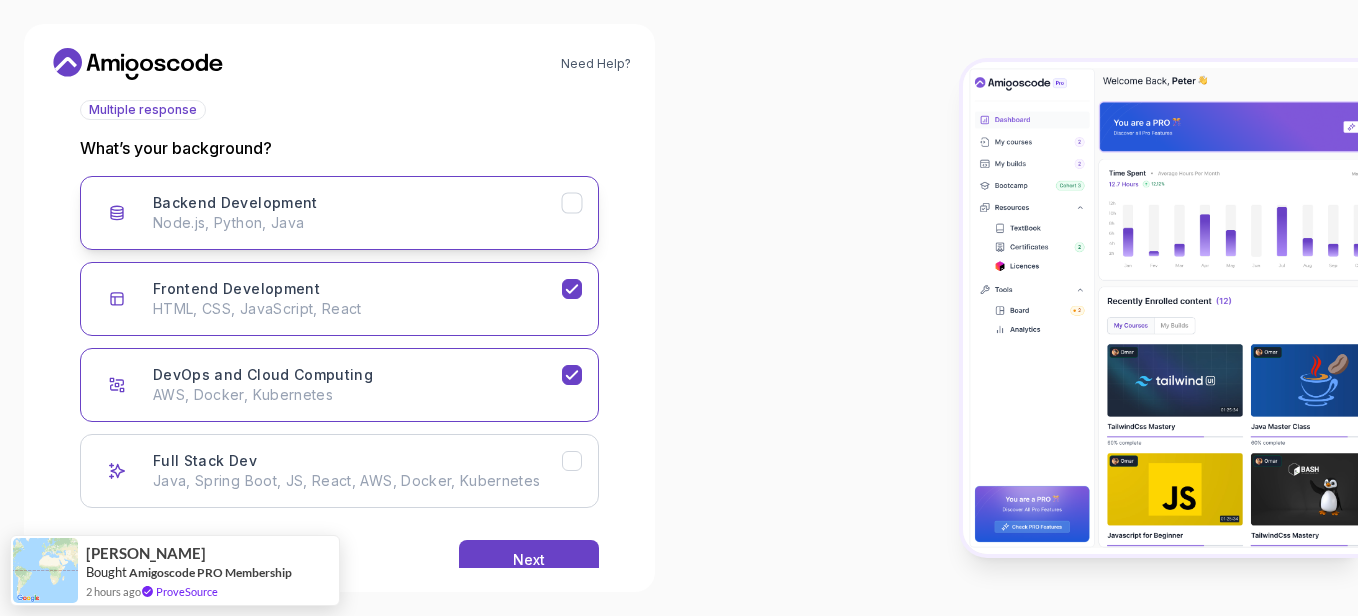 click on "Backend Development" at bounding box center (235, 203) 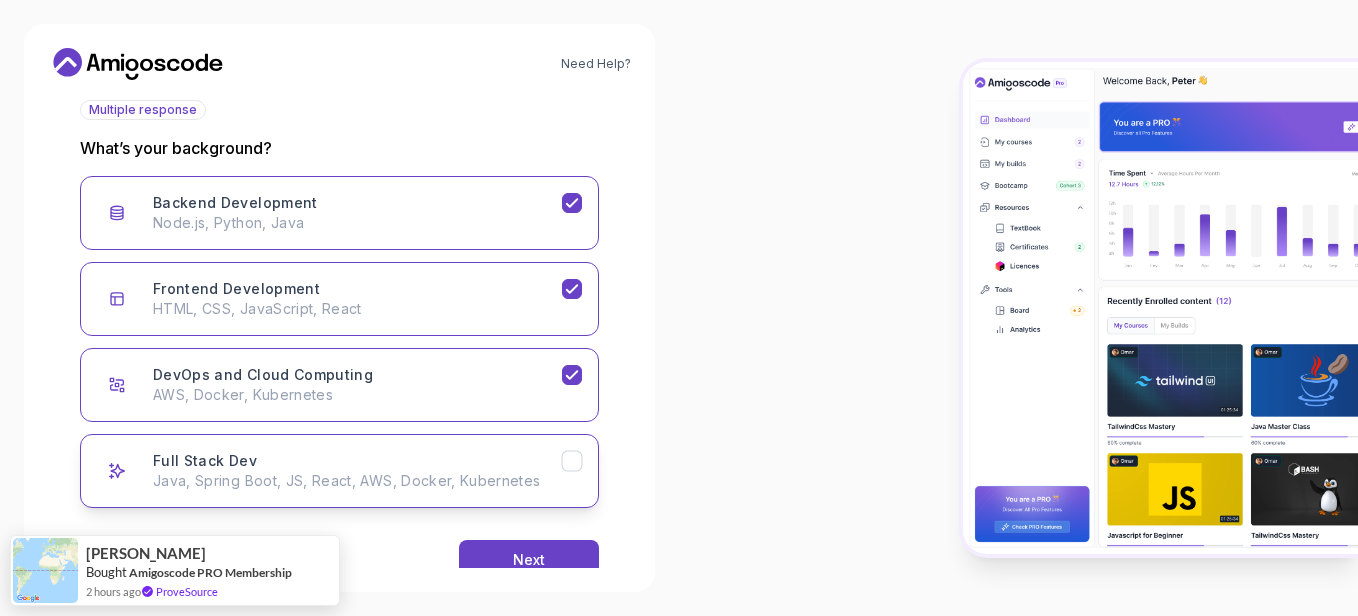 click on "Full Stack Dev Java, Spring Boot, JS, React, AWS, Docker, Kubernetes" at bounding box center [339, 471] 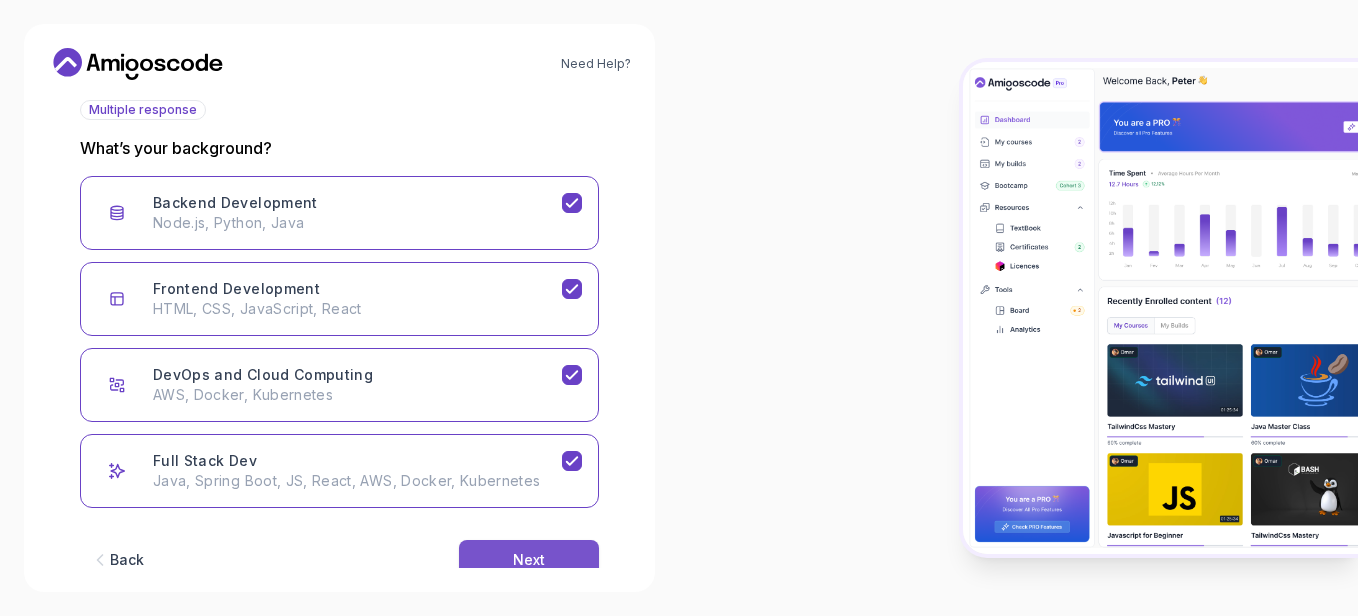 click on "Next" at bounding box center [529, 560] 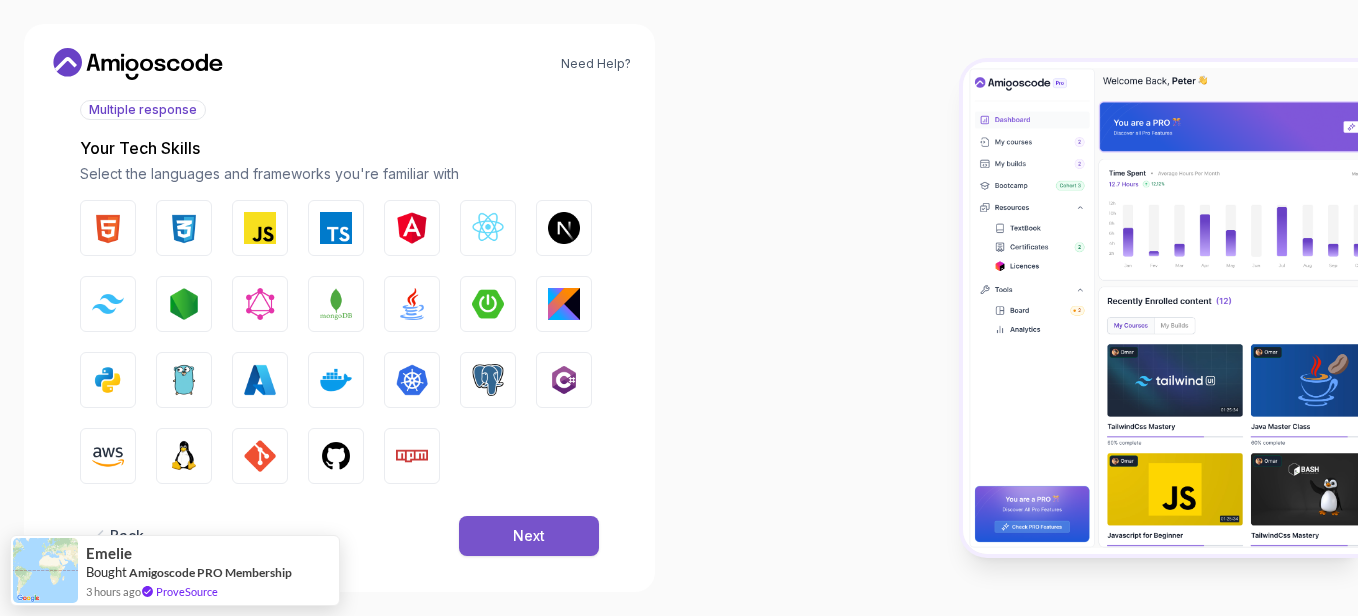 type 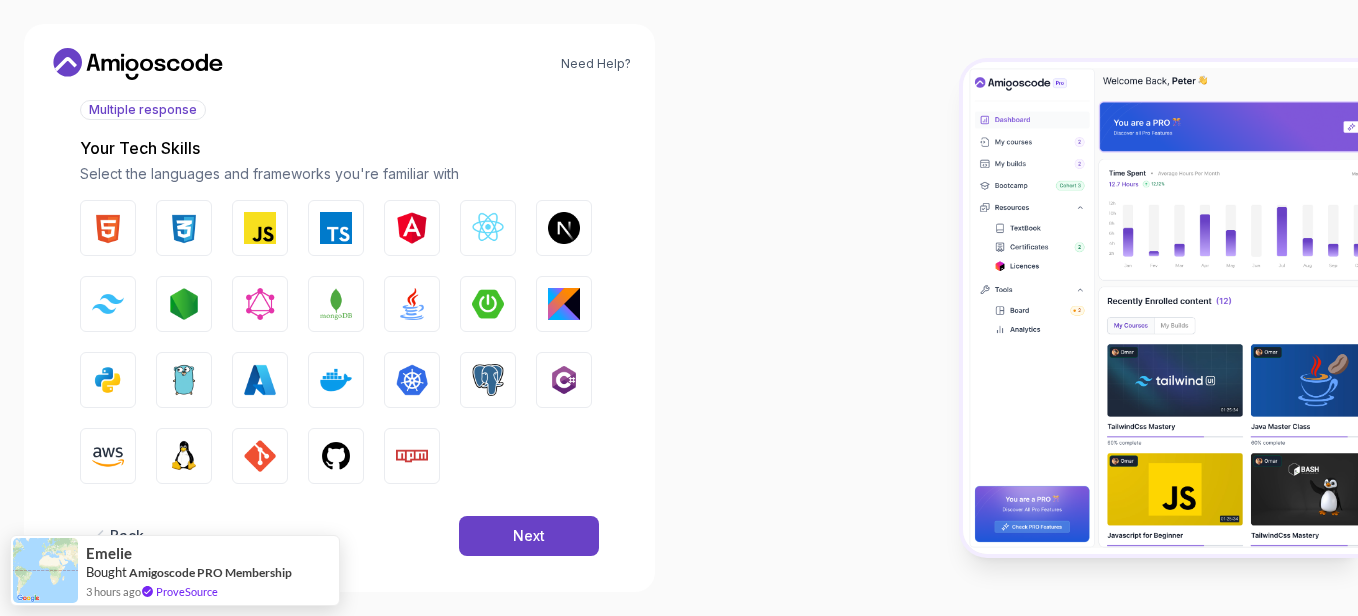 type 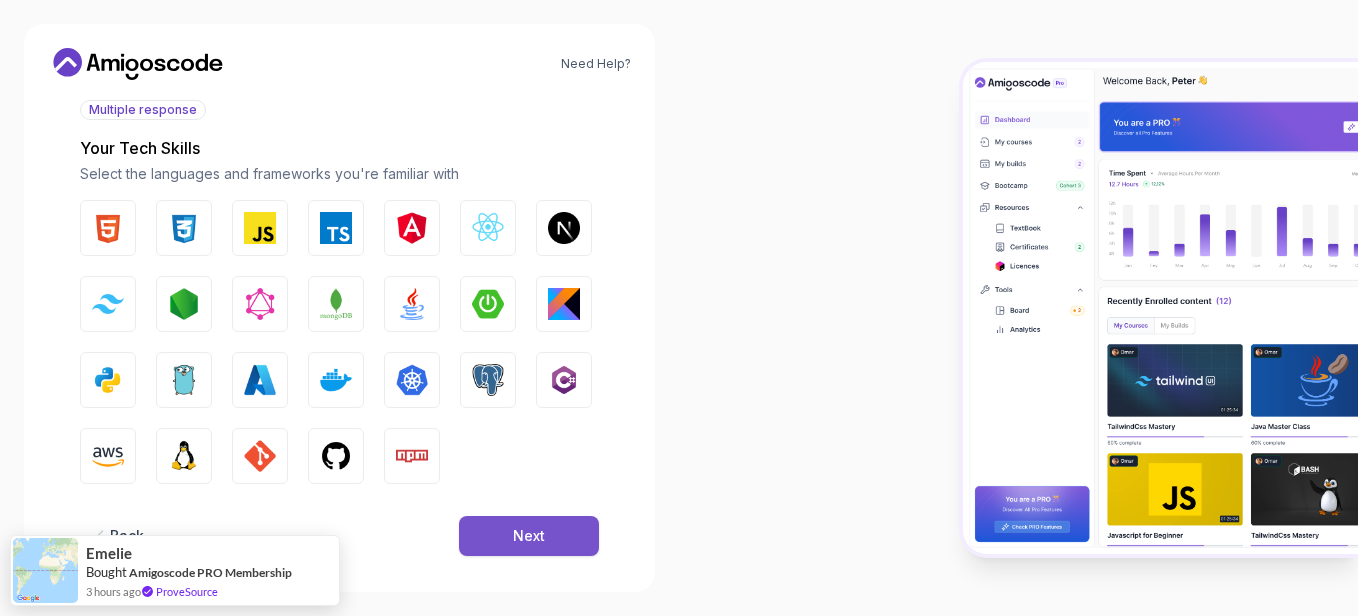 type 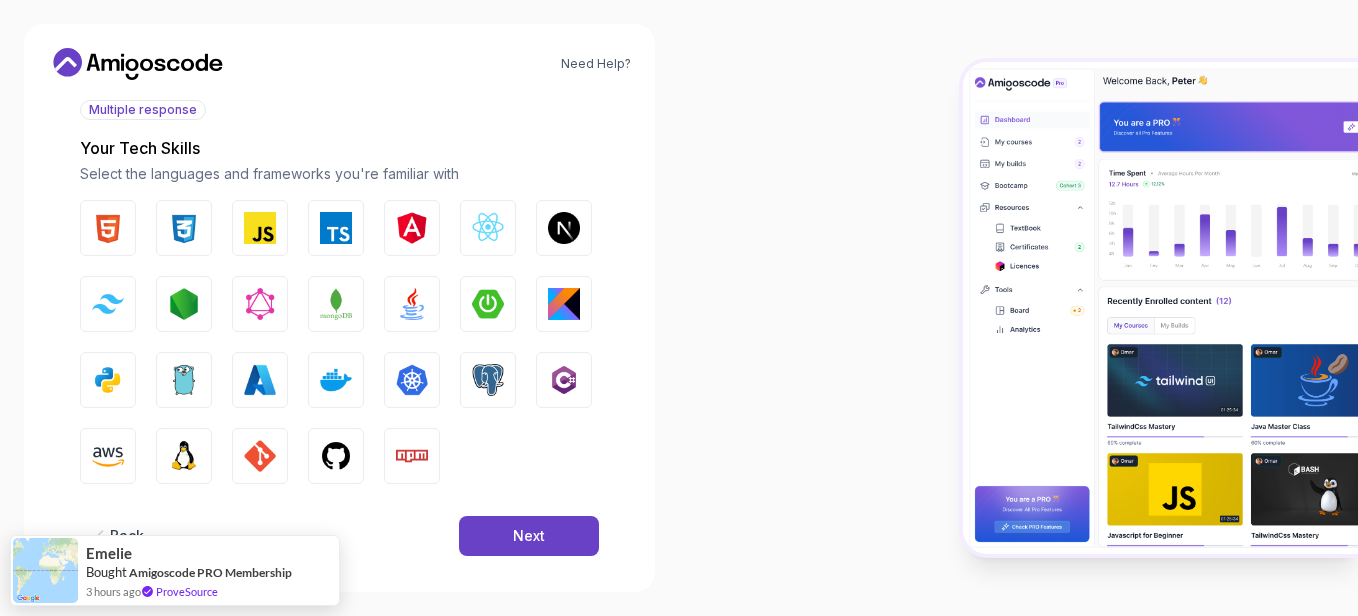 type 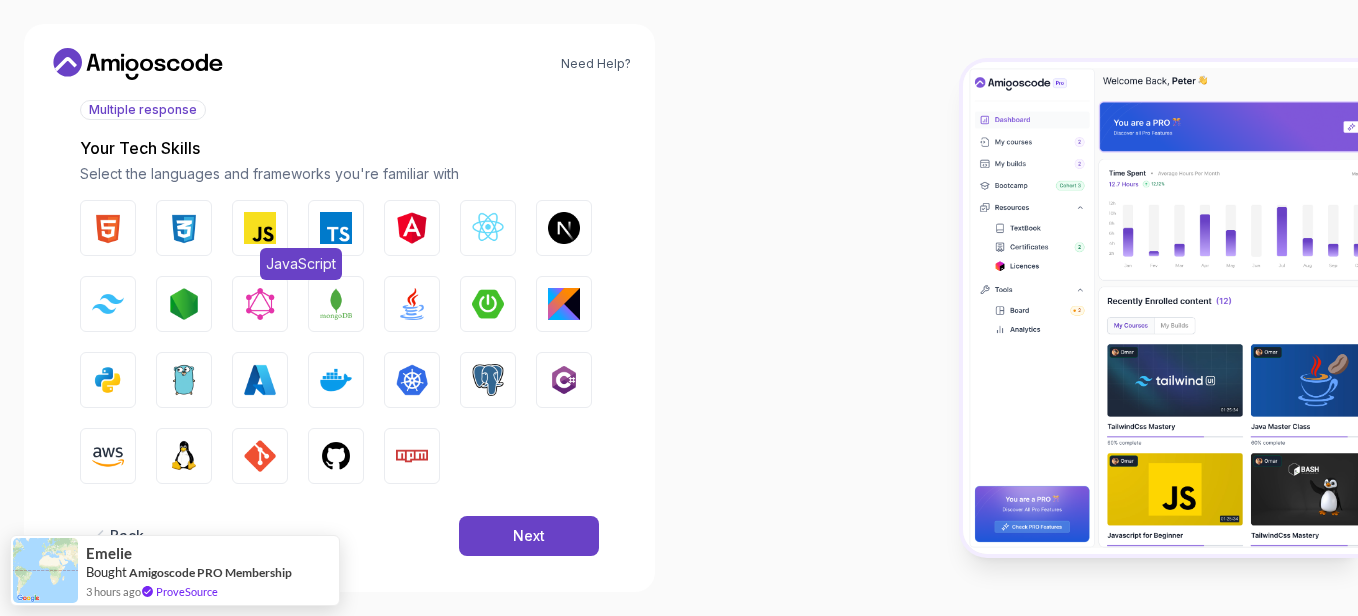click on "JavaScript" at bounding box center (260, 228) 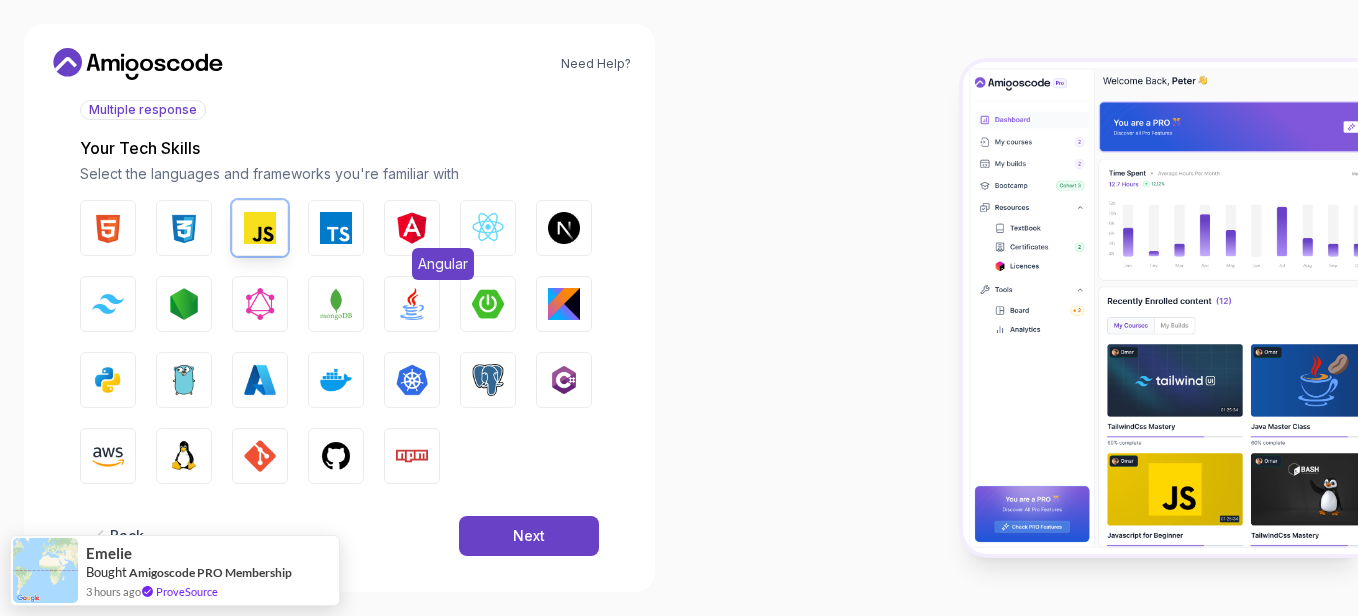 click on "Angular" at bounding box center (412, 228) 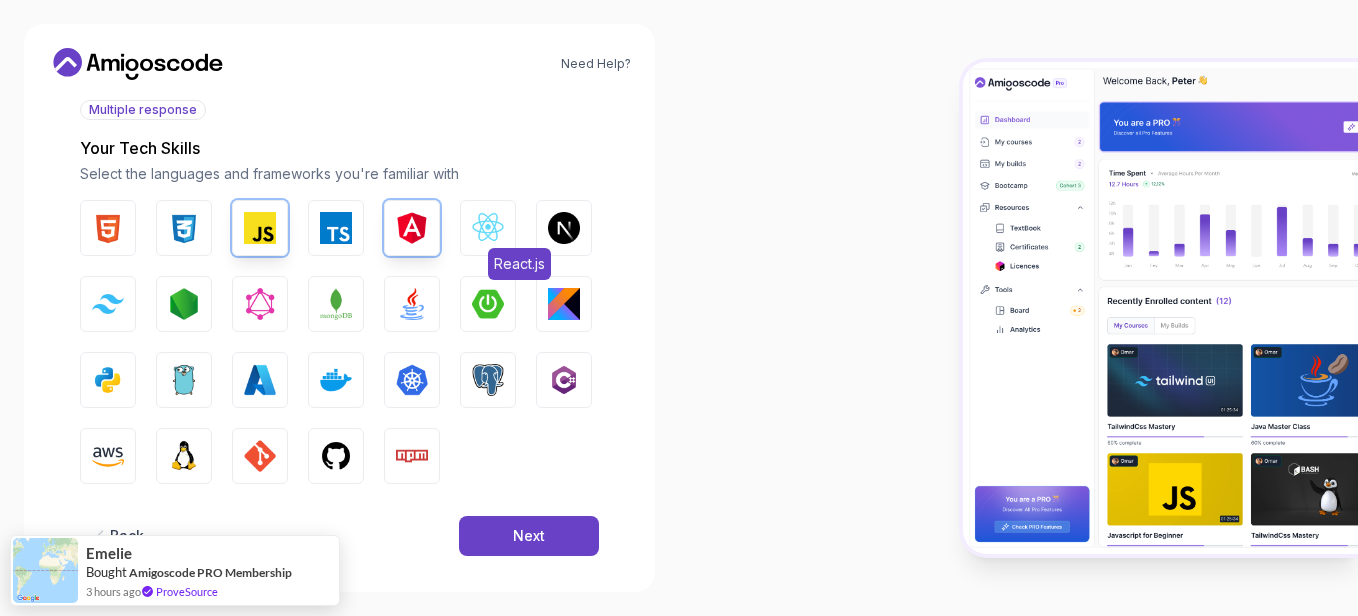 click on "React.js" at bounding box center (488, 228) 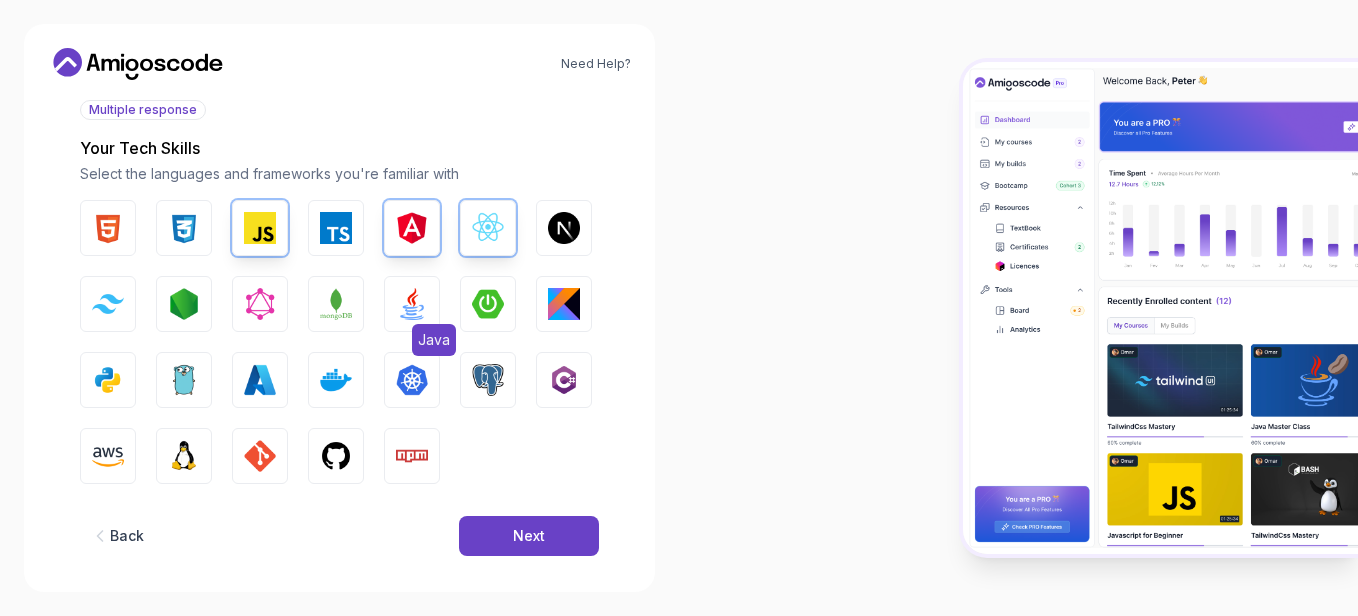 click at bounding box center [412, 304] 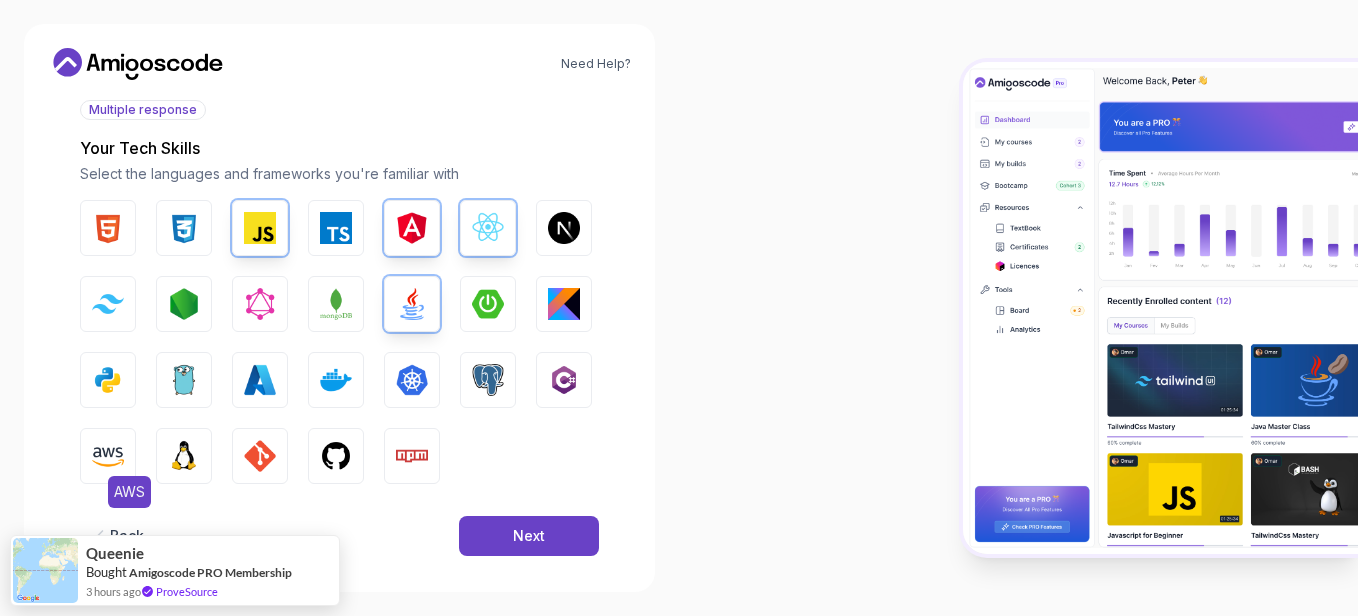 click on "AWS" at bounding box center (108, 456) 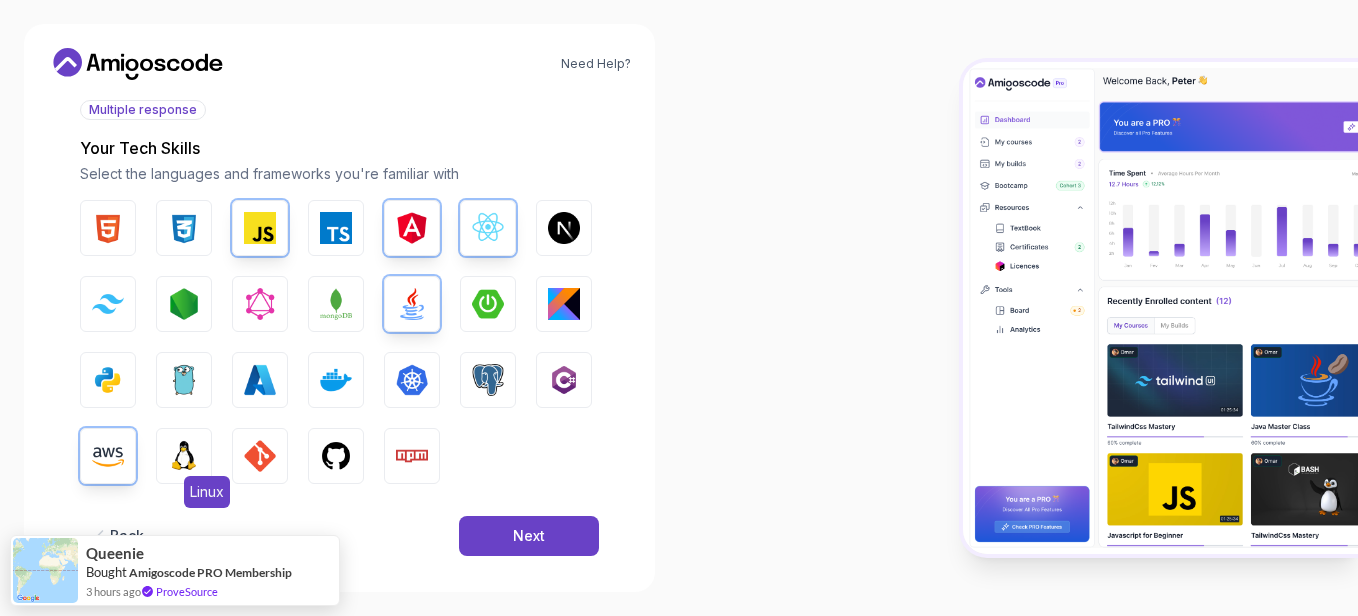 click at bounding box center (184, 456) 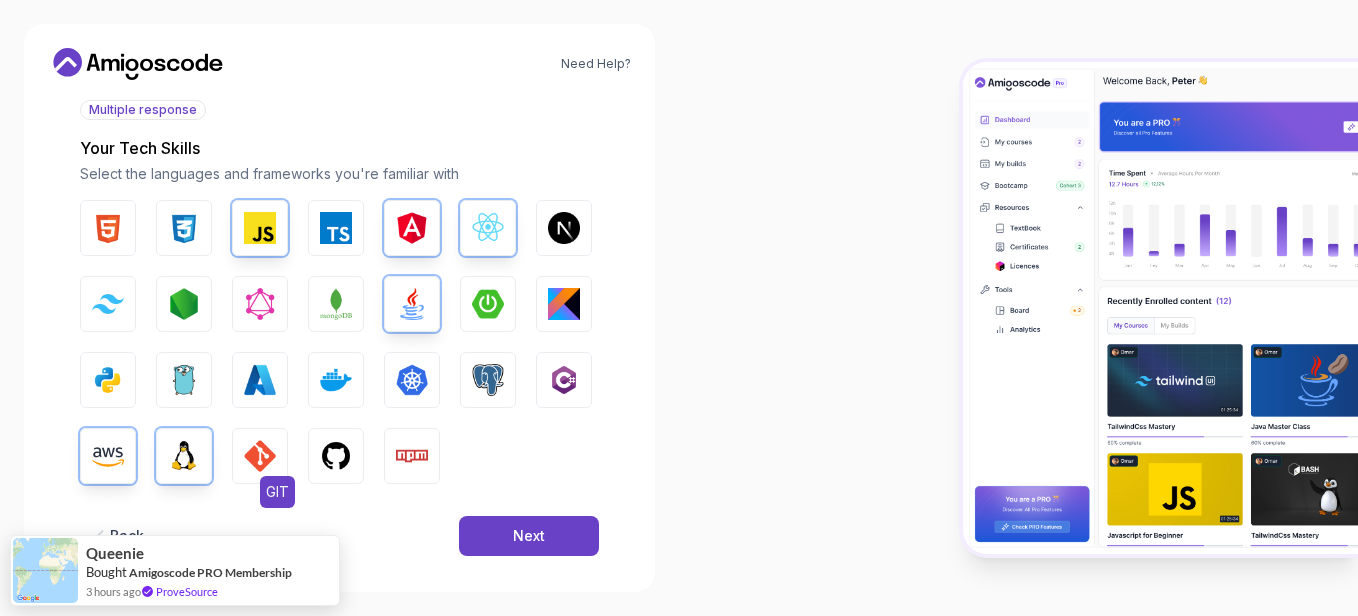 click on "GIT" at bounding box center (260, 456) 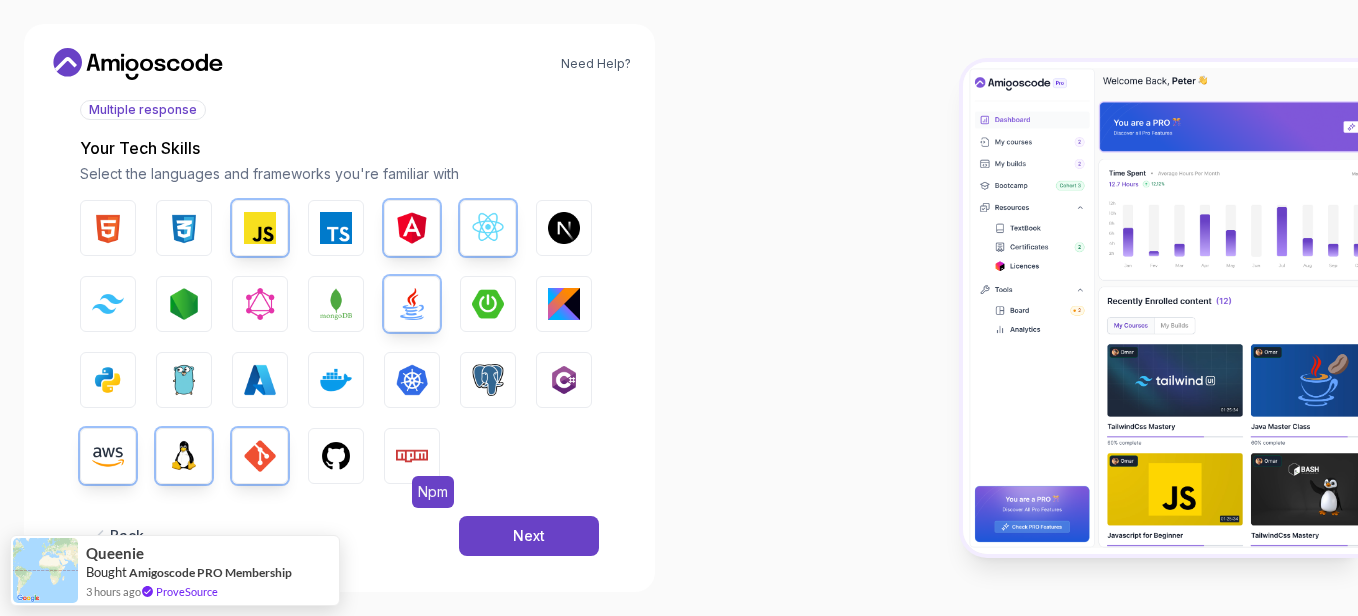 click on "Npm" at bounding box center (412, 456) 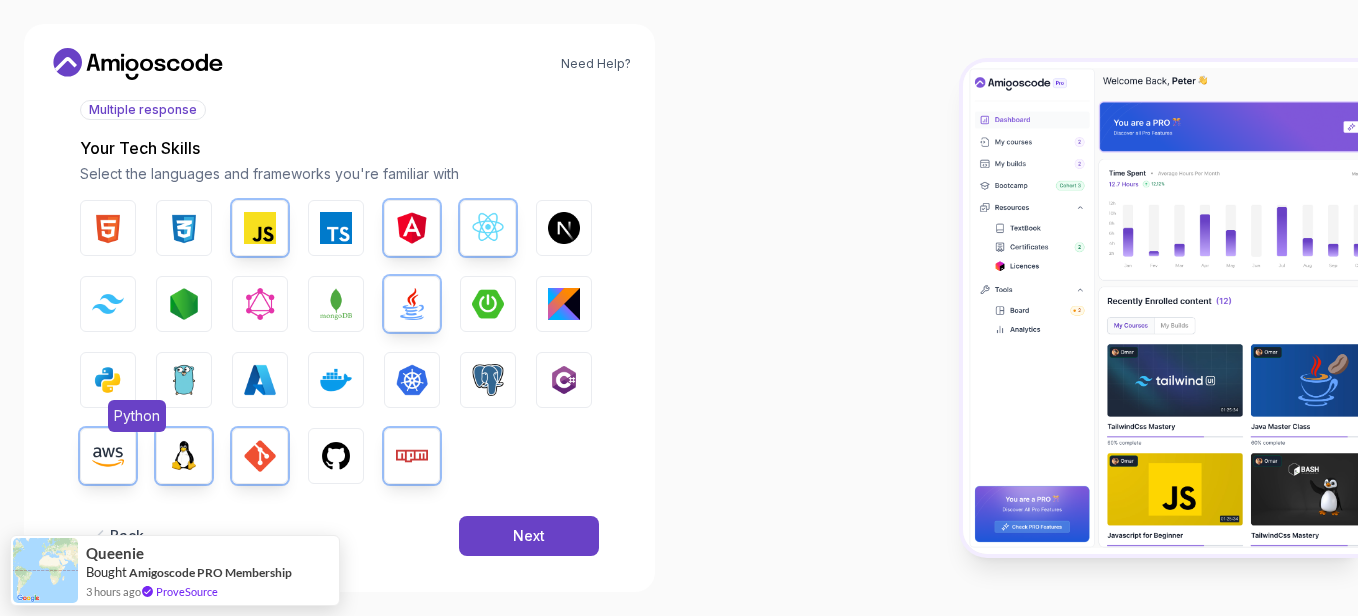 click at bounding box center (108, 380) 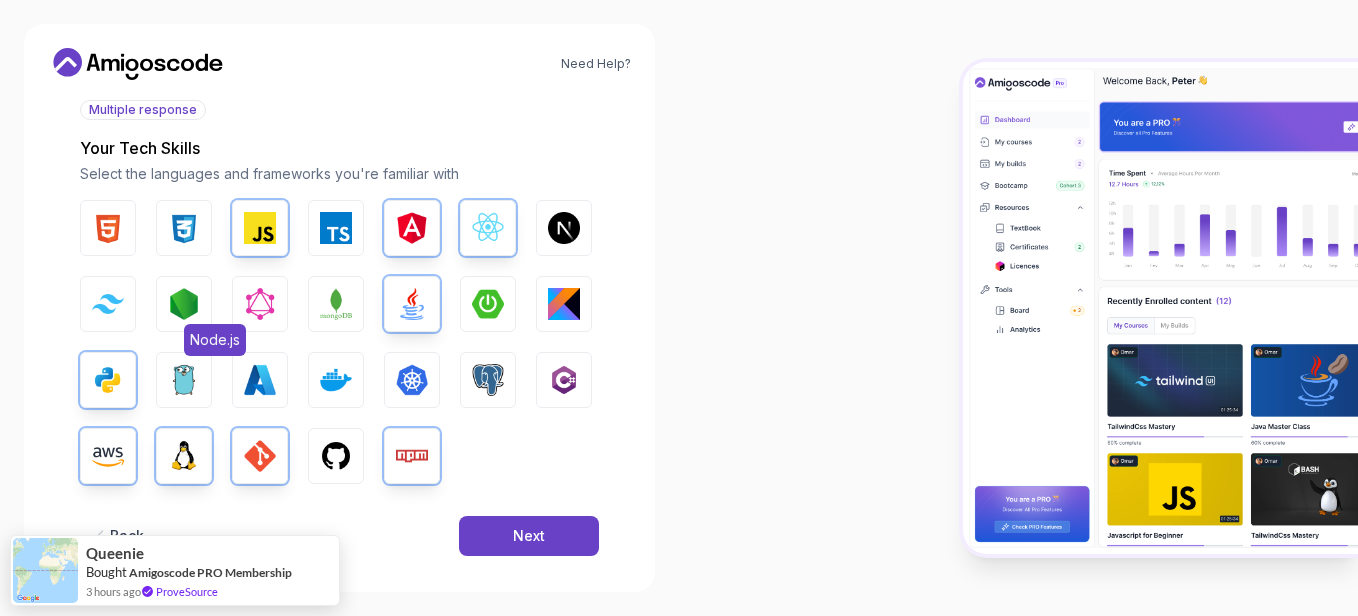 click on "Node.js" at bounding box center [184, 304] 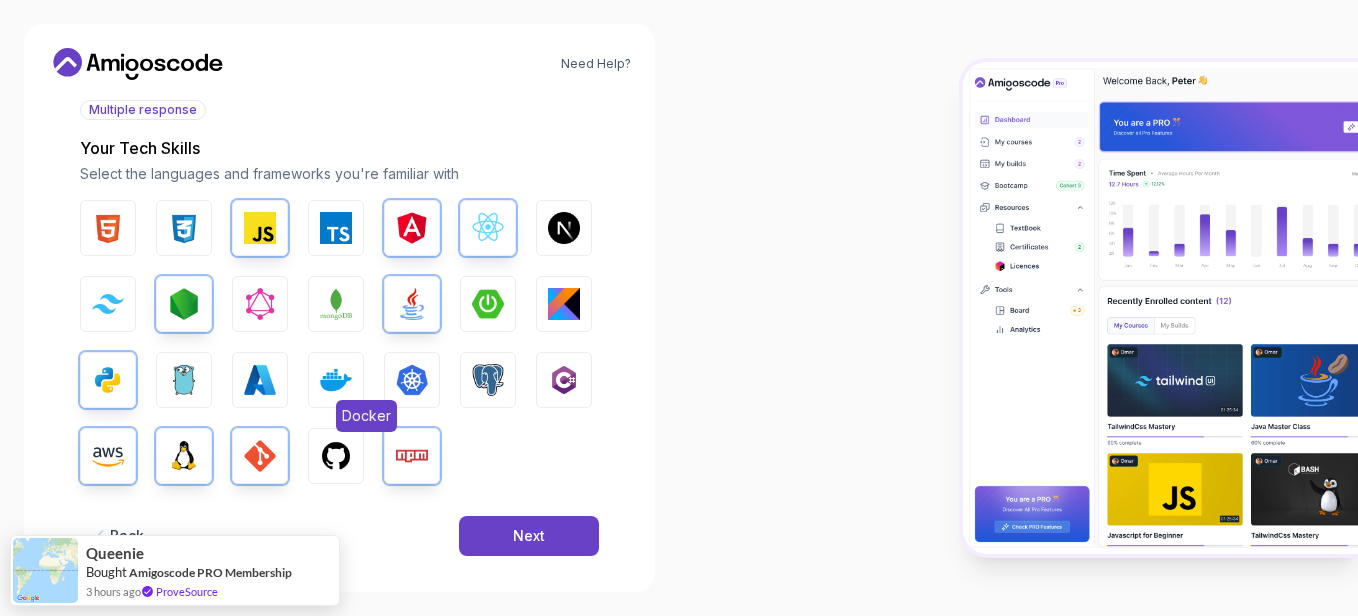 click on "Docker" at bounding box center [336, 380] 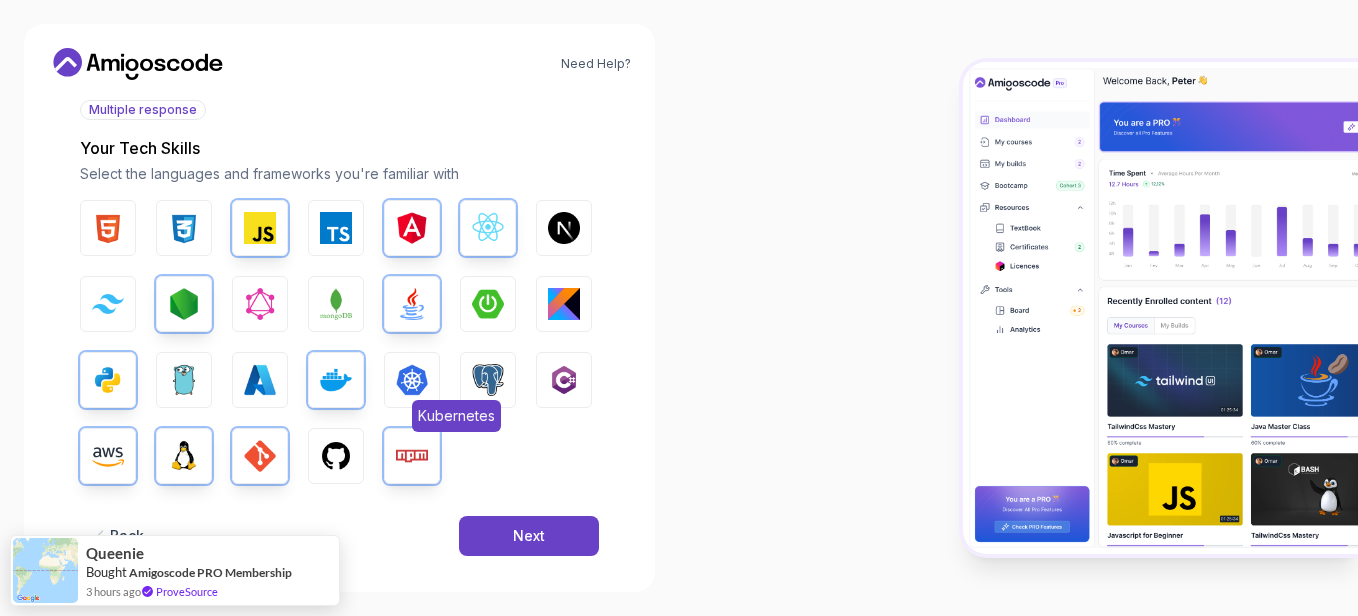 click on "Kubernetes" at bounding box center [412, 380] 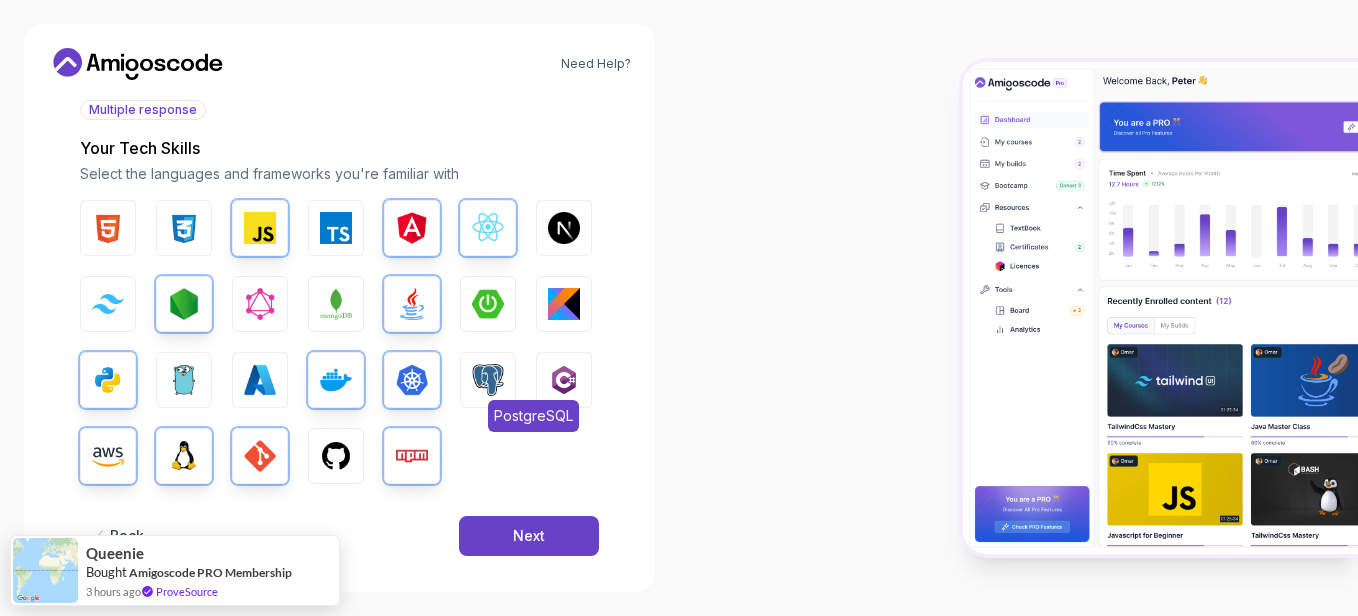 click on "PostgreSQL" at bounding box center (488, 380) 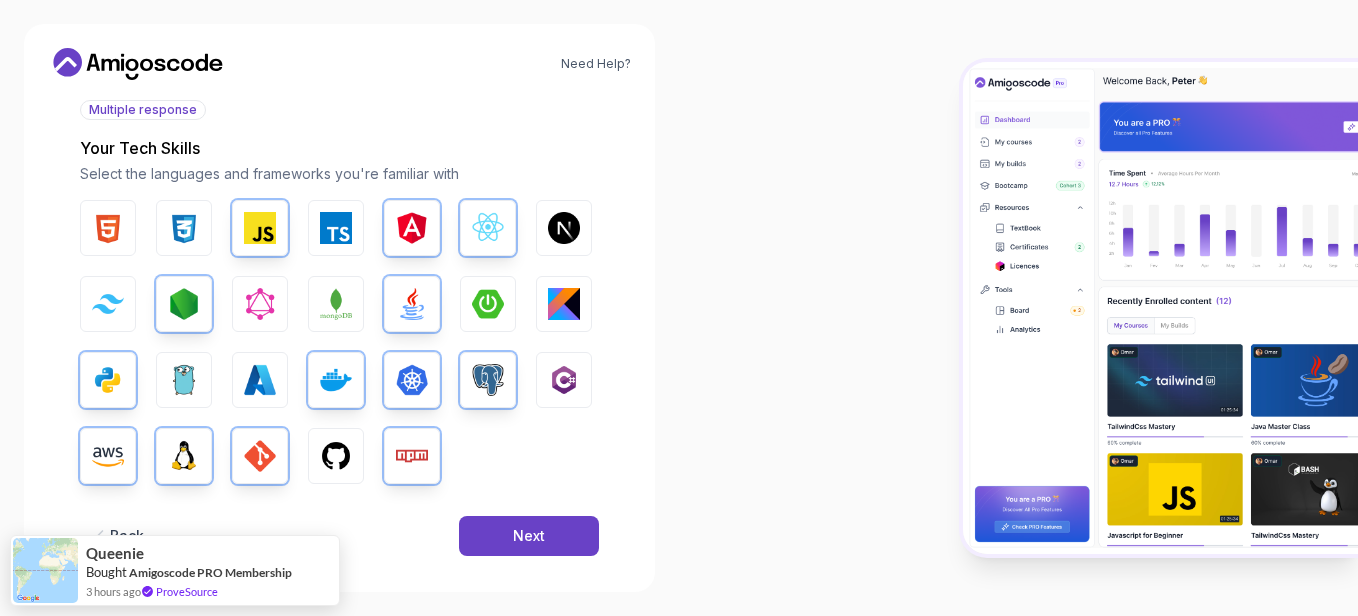click on "2 Let's Get to Know You 1 Set Up Your Profile 2 Let's Get to Know You Getting to Know You Quick Questions for a Personalized Experience Multiple response Your Tech Skills Select the languages and frameworks you're familiar with HTML CSS JavaScript TypeScript Angular React.js Next.js Tailwind CSS Node.js GraphQL MongoDB Java Spring Boot Kotlin Python Go Azure Docker Kubernetes PostgreSQL C# AWS Linux GIT GitHub Npm Back Next" at bounding box center (339, 332) 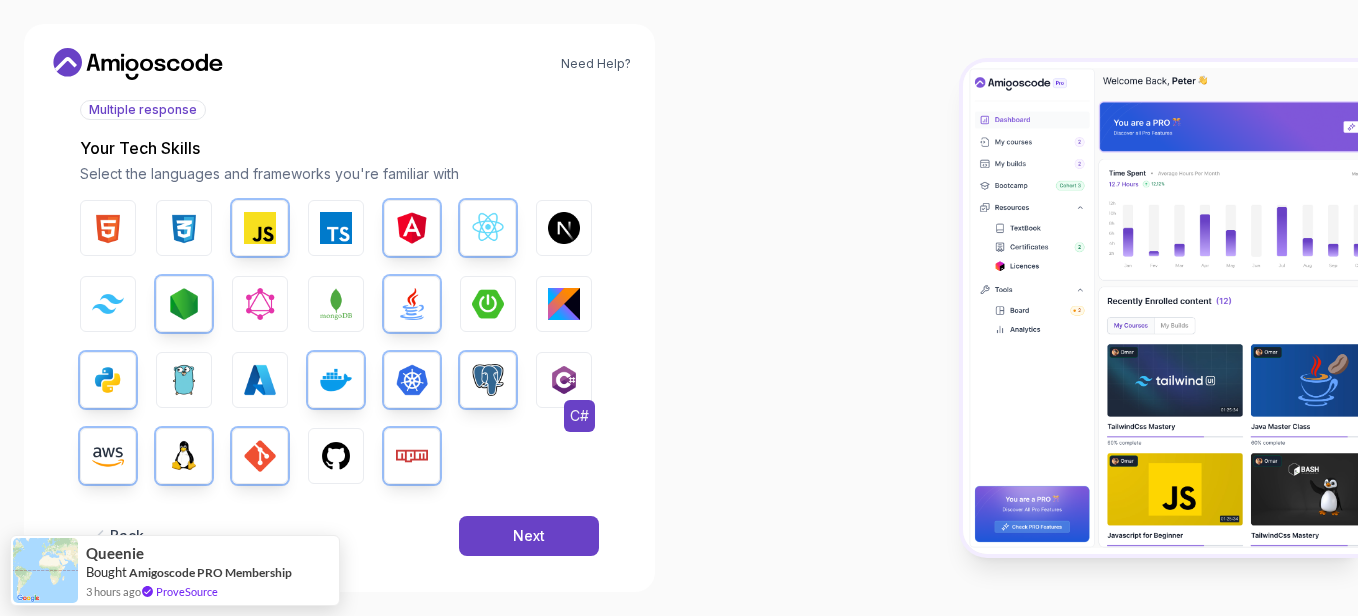click on "HTML CSS JavaScript TypeScript Angular React.js Next.js Tailwind CSS Node.js GraphQL MongoDB Java Spring Boot Kotlin Python Go Azure Docker Kubernetes PostgreSQL C# AWS Linux GIT GitHub Npm" at bounding box center [339, 342] 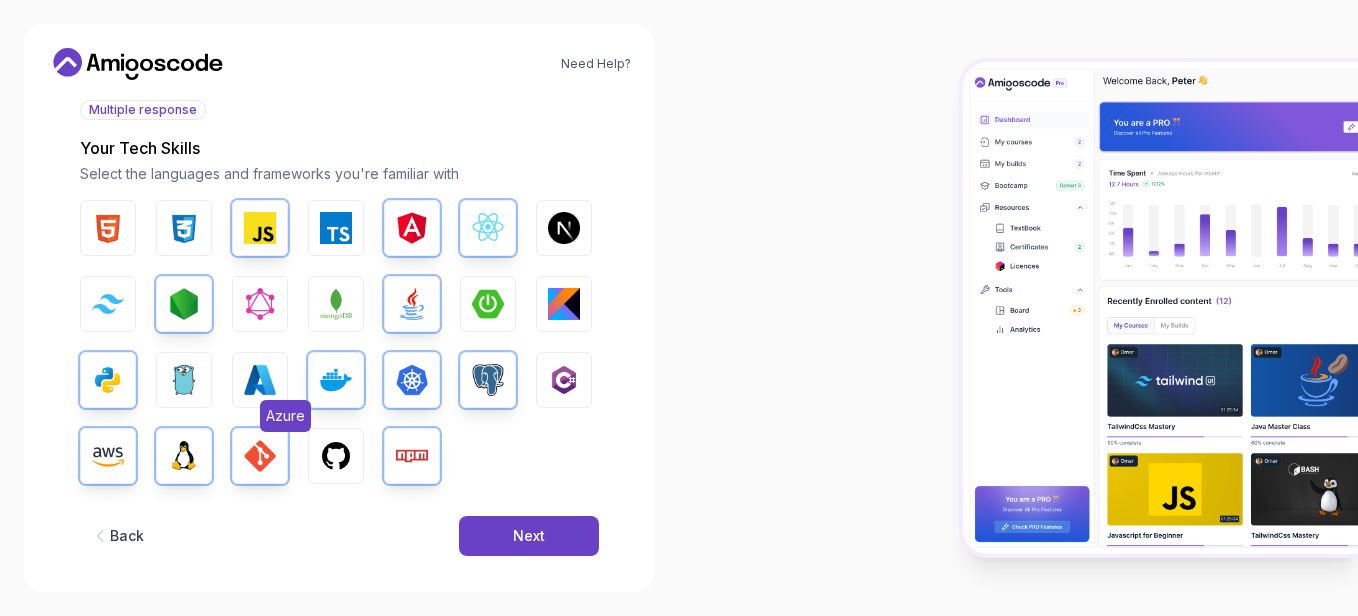 click at bounding box center [260, 380] 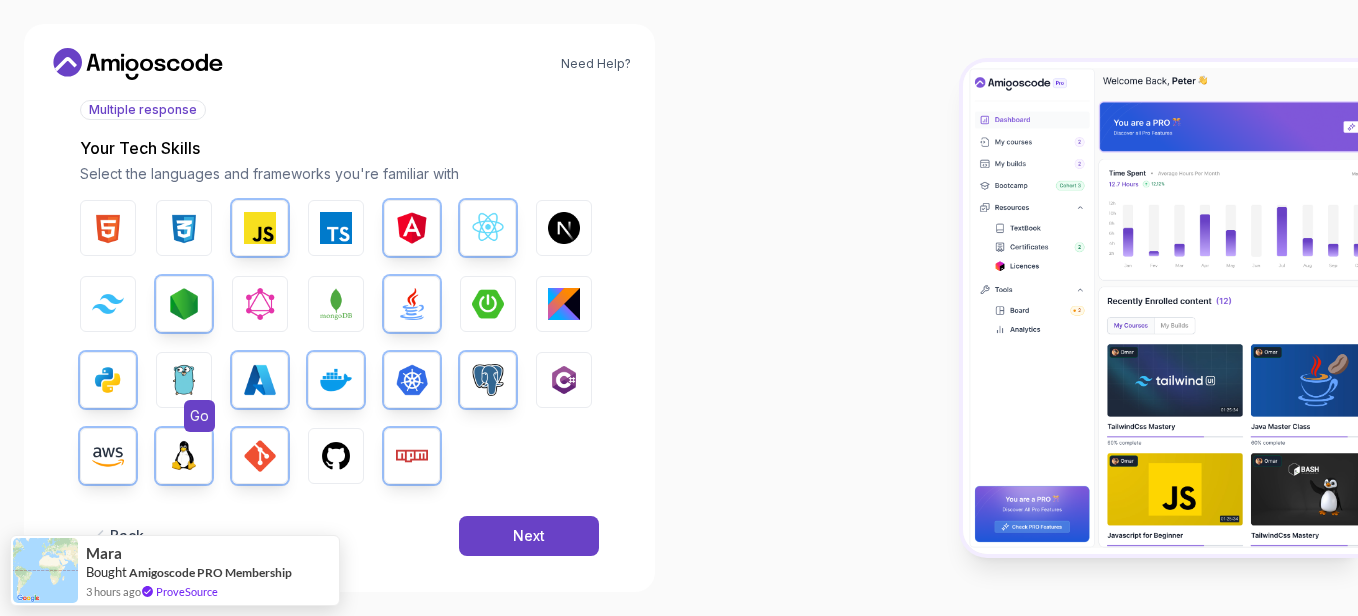 click at bounding box center [184, 380] 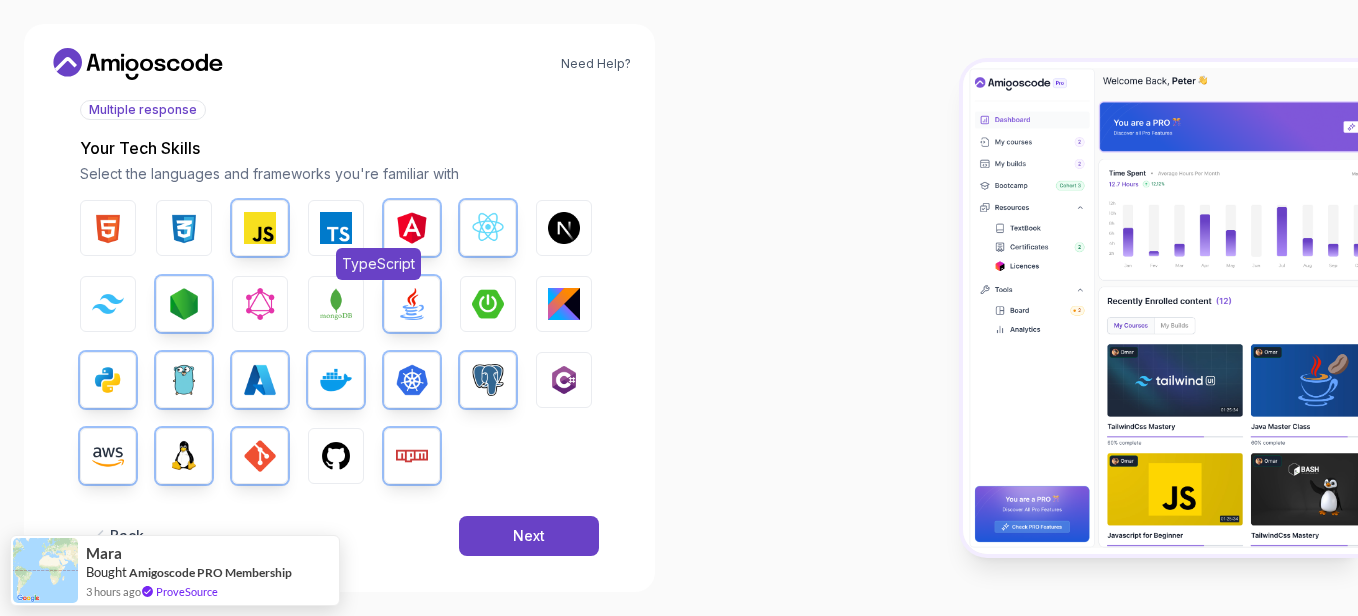 click on "TypeScript" at bounding box center (336, 228) 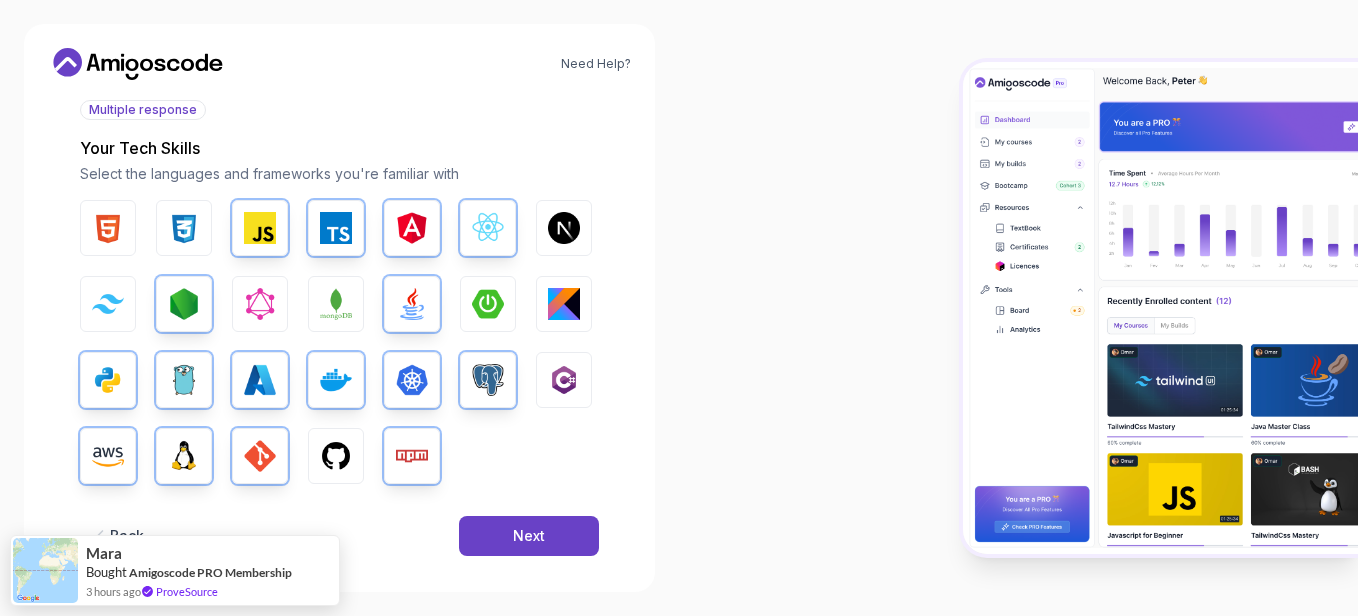click on "HTML CSS JavaScript TypeScript Angular React.js Next.js Tailwind CSS Node.js GraphQL MongoDB Java Spring Boot Kotlin Python Go Azure Docker Kubernetes PostgreSQL C# AWS Linux GIT GitHub Npm" at bounding box center [339, 342] 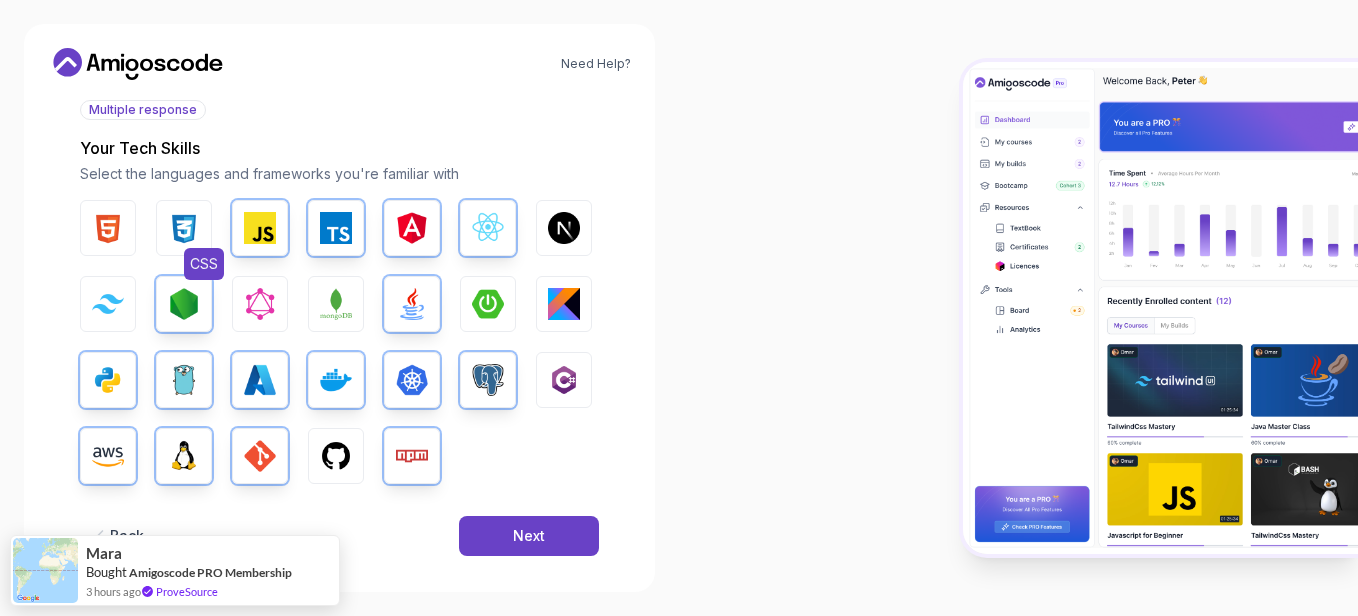click at bounding box center (184, 228) 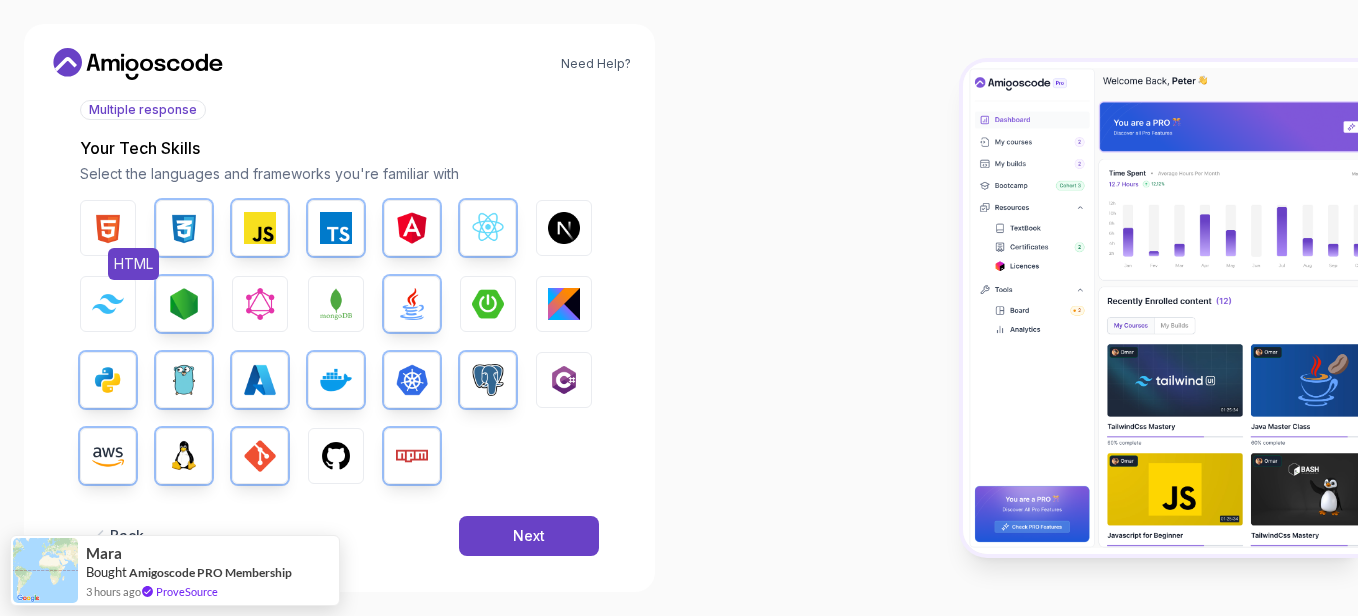 click on "HTML" at bounding box center (108, 228) 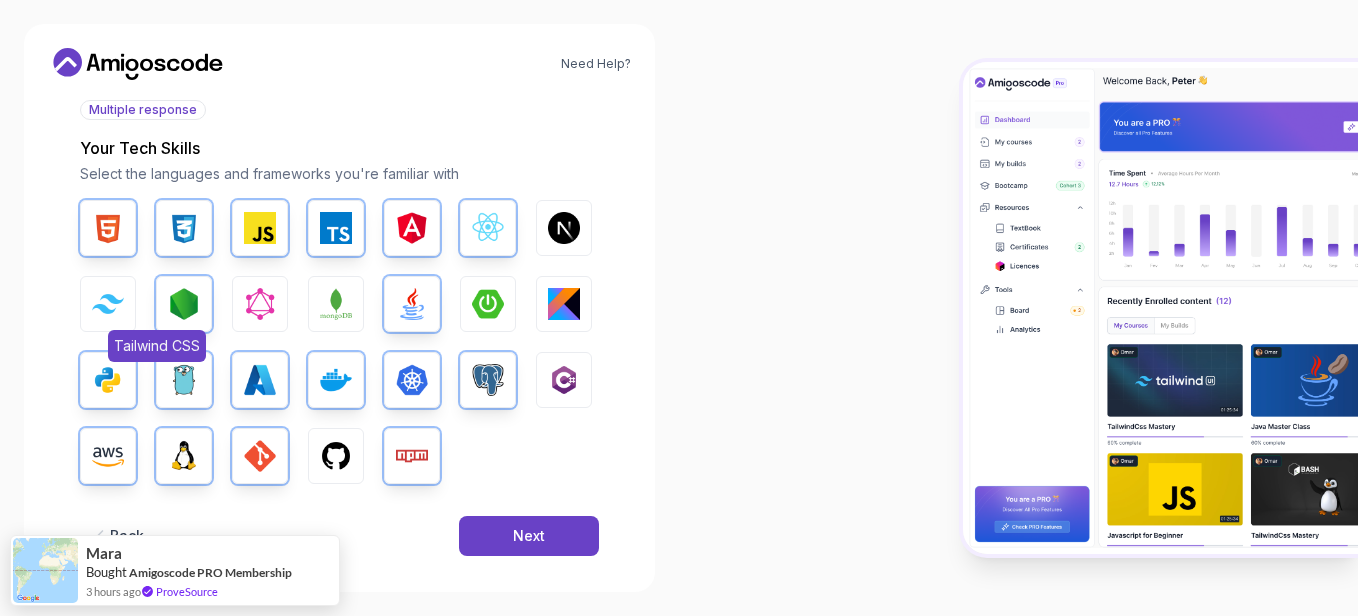 click on "Tailwind CSS" at bounding box center (108, 304) 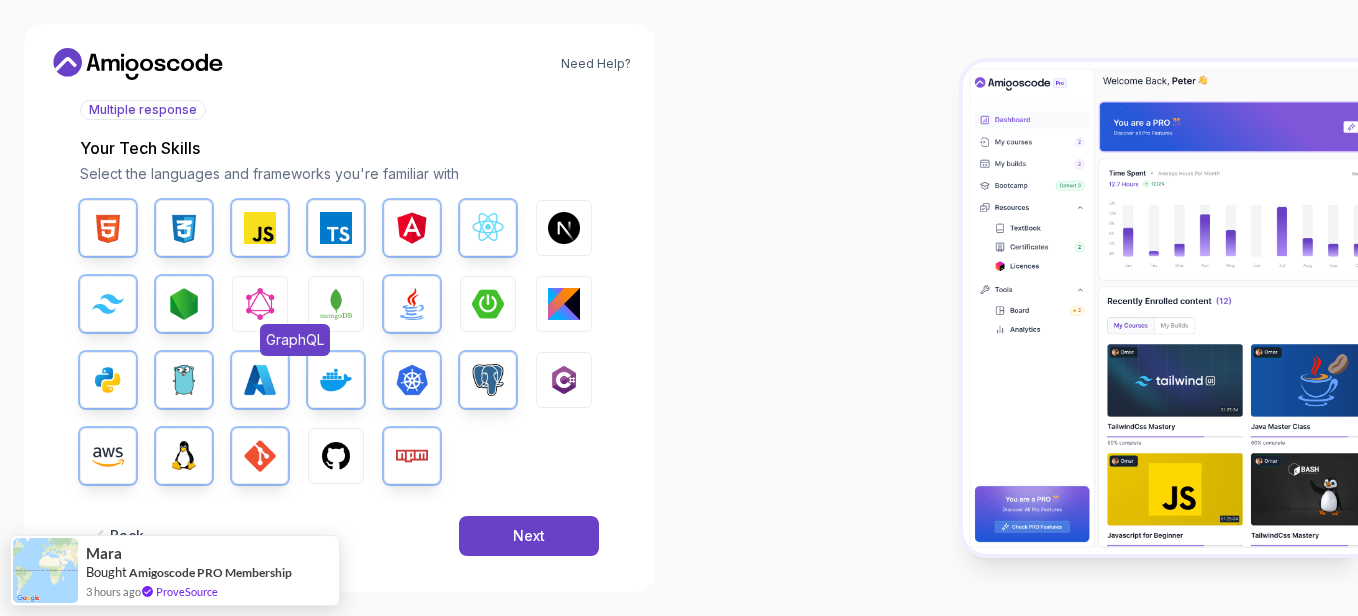 click at bounding box center [260, 304] 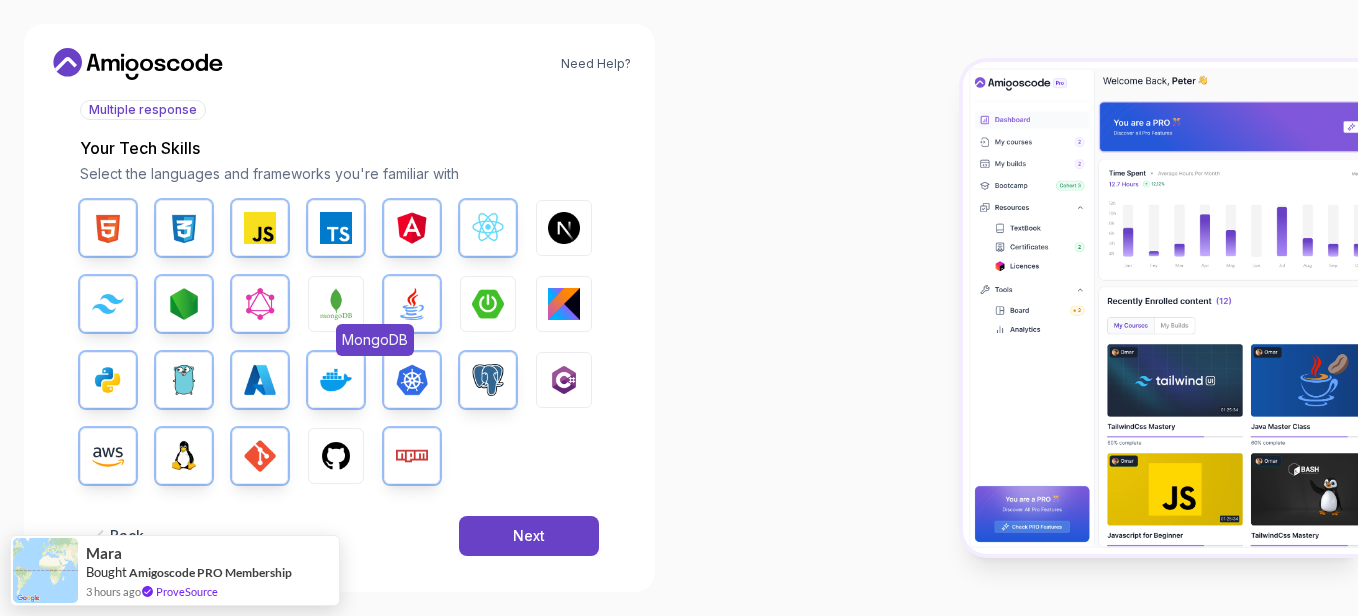 click at bounding box center [336, 304] 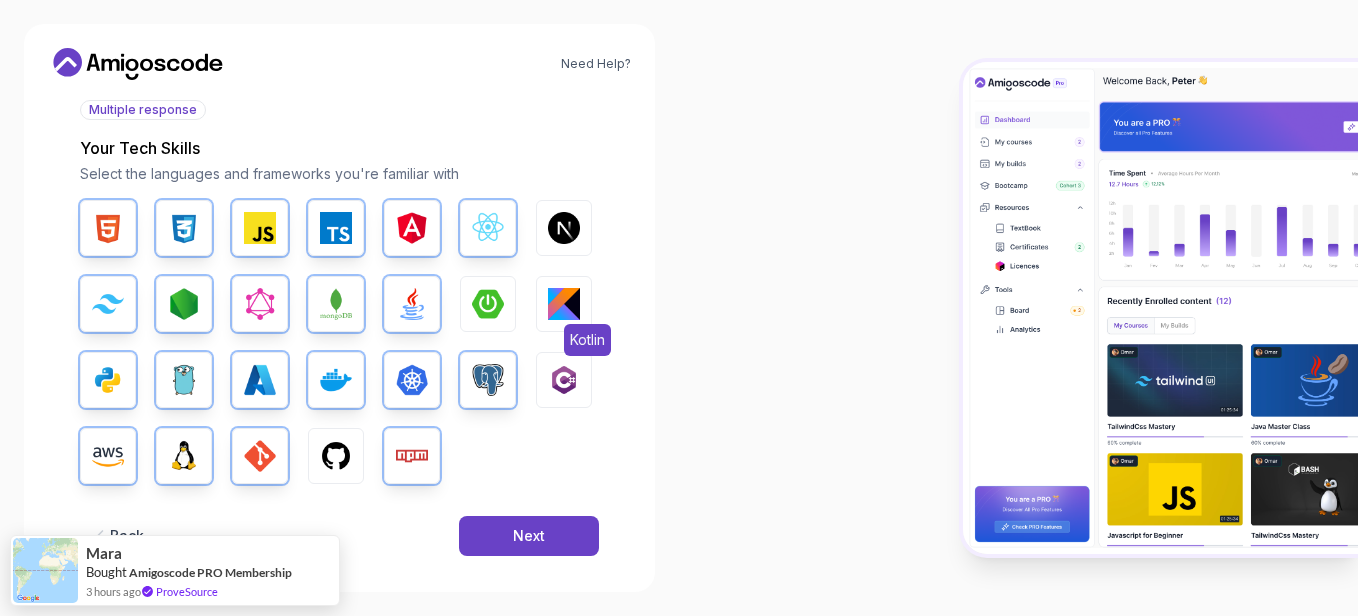 click at bounding box center (564, 304) 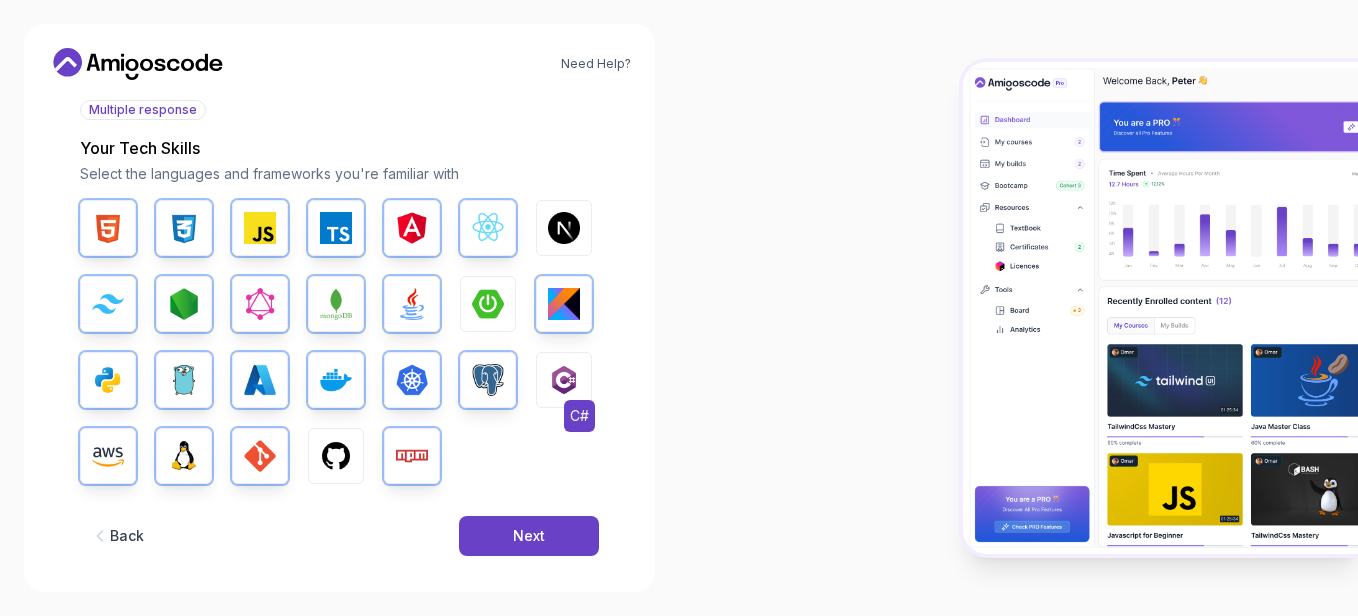 click on "C#" at bounding box center (564, 380) 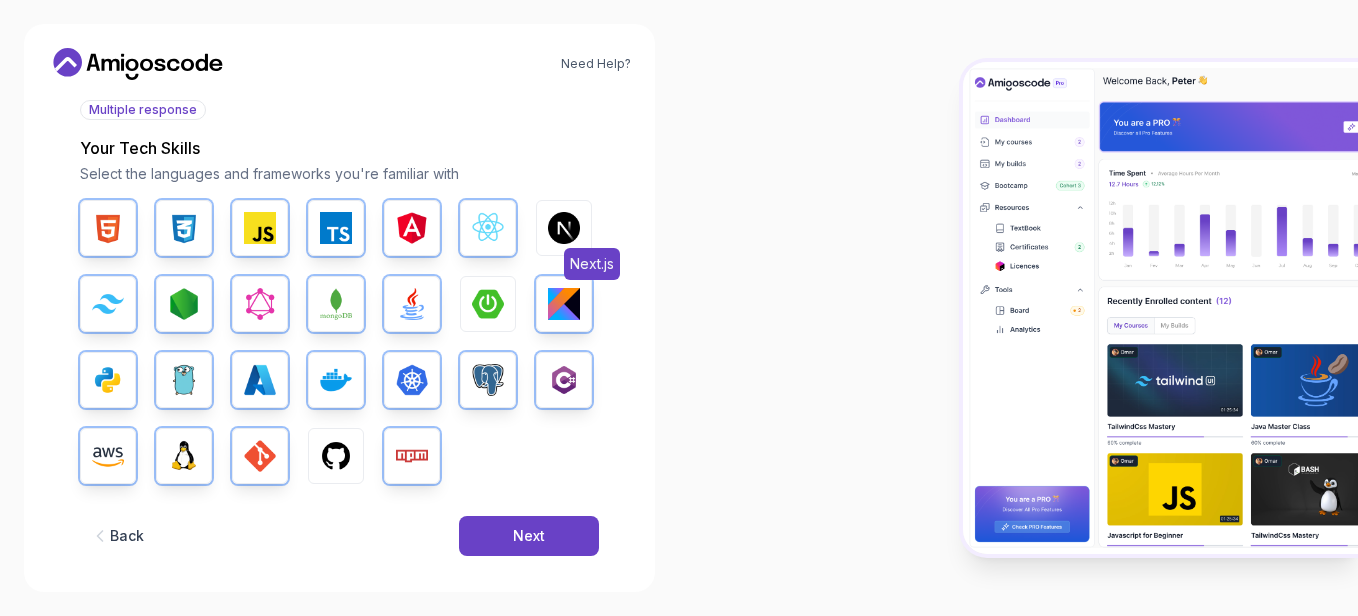 click at bounding box center (564, 228) 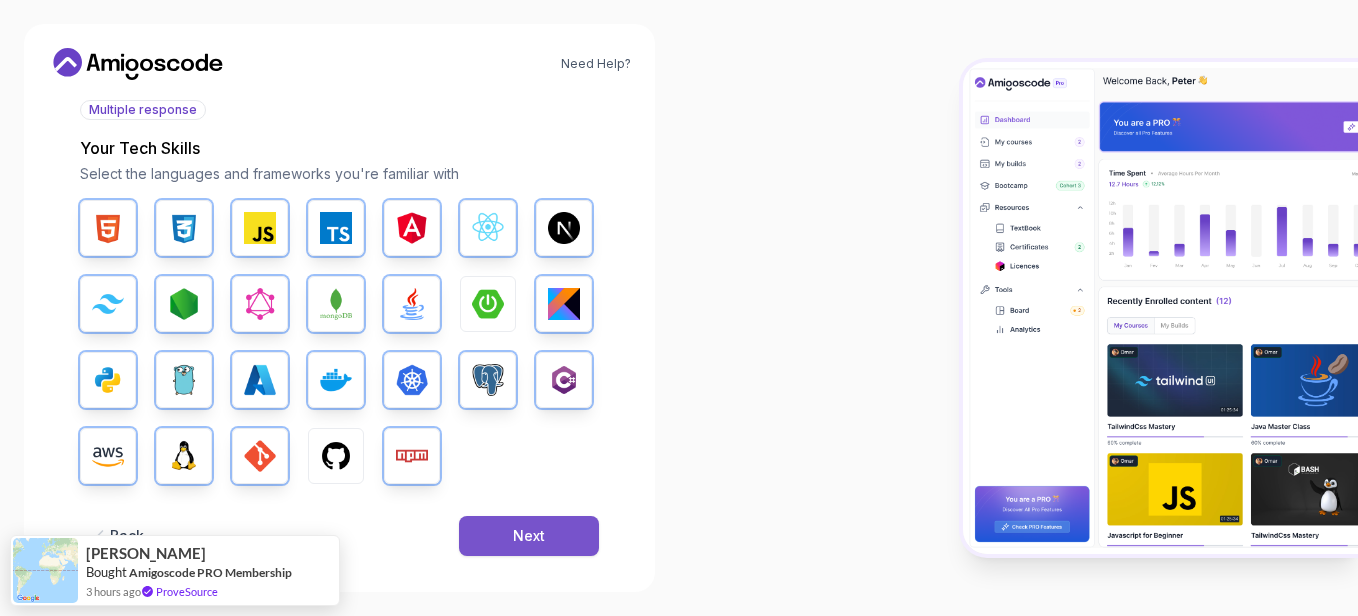 click on "Next" at bounding box center [529, 536] 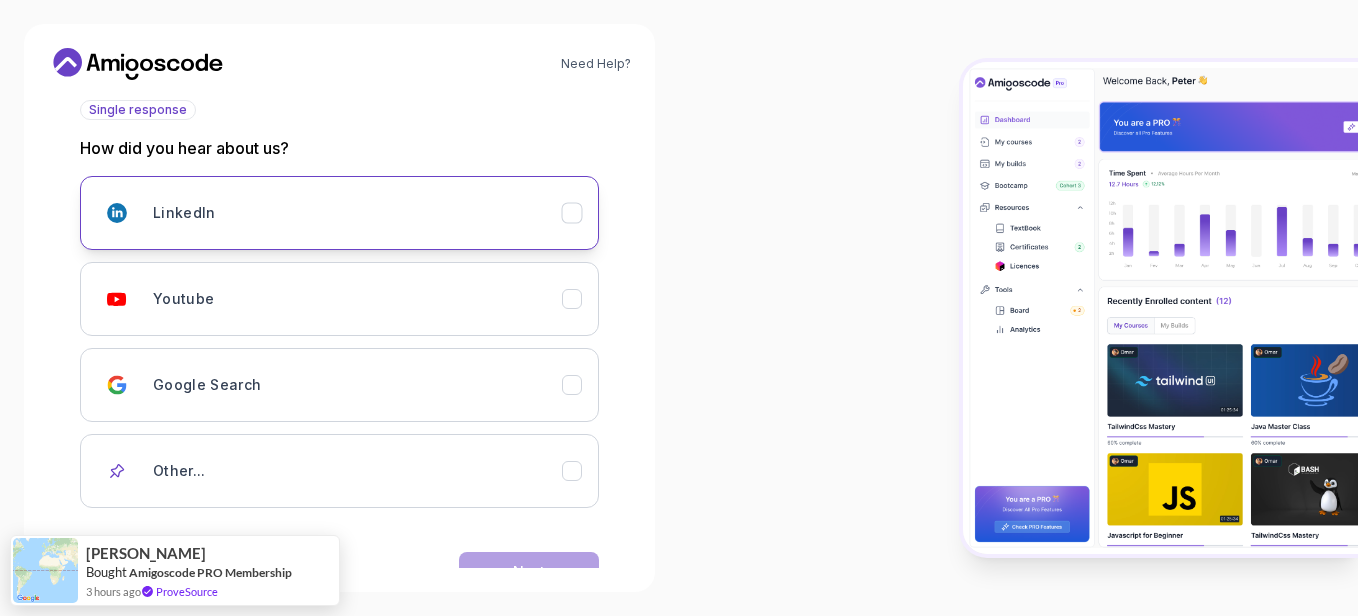 click on "LinkedIn" at bounding box center [184, 213] 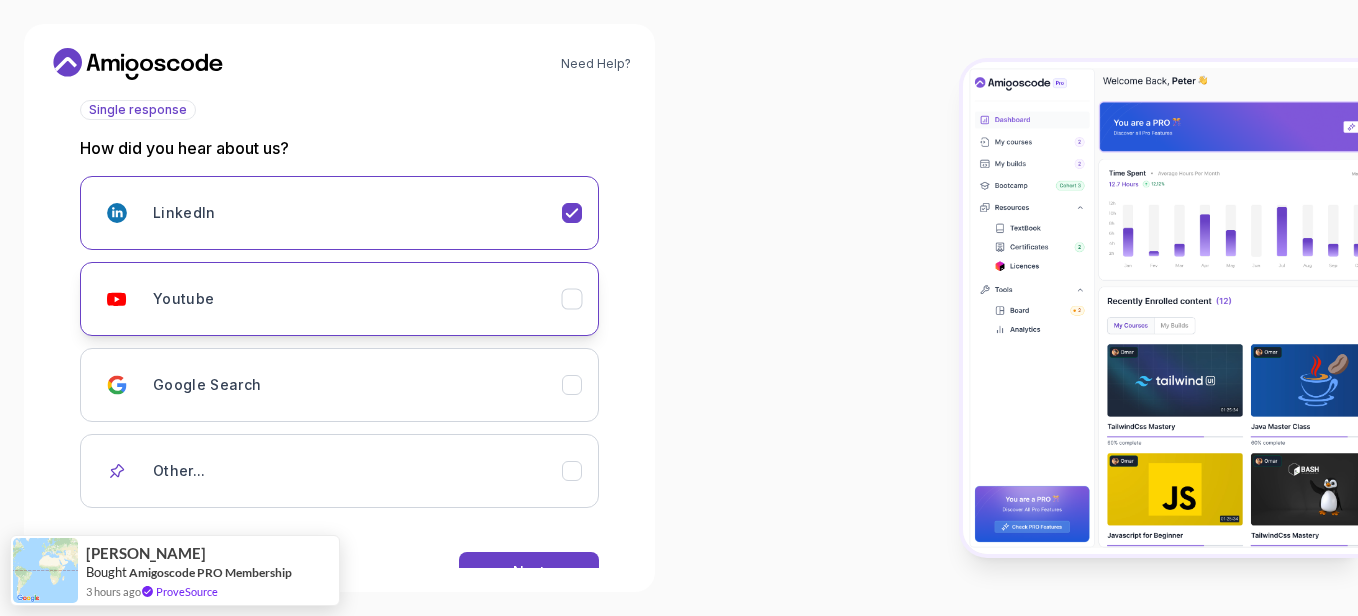 click on "Youtube" at bounding box center [339, 299] 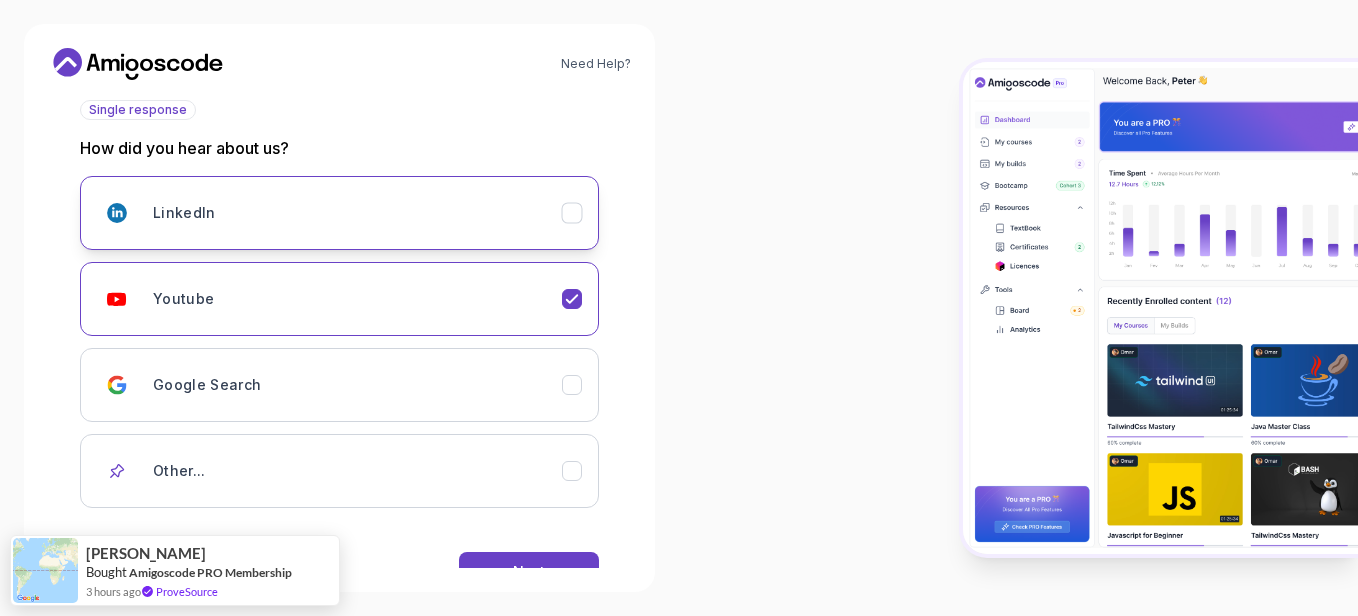 click on "LinkedIn" at bounding box center (357, 213) 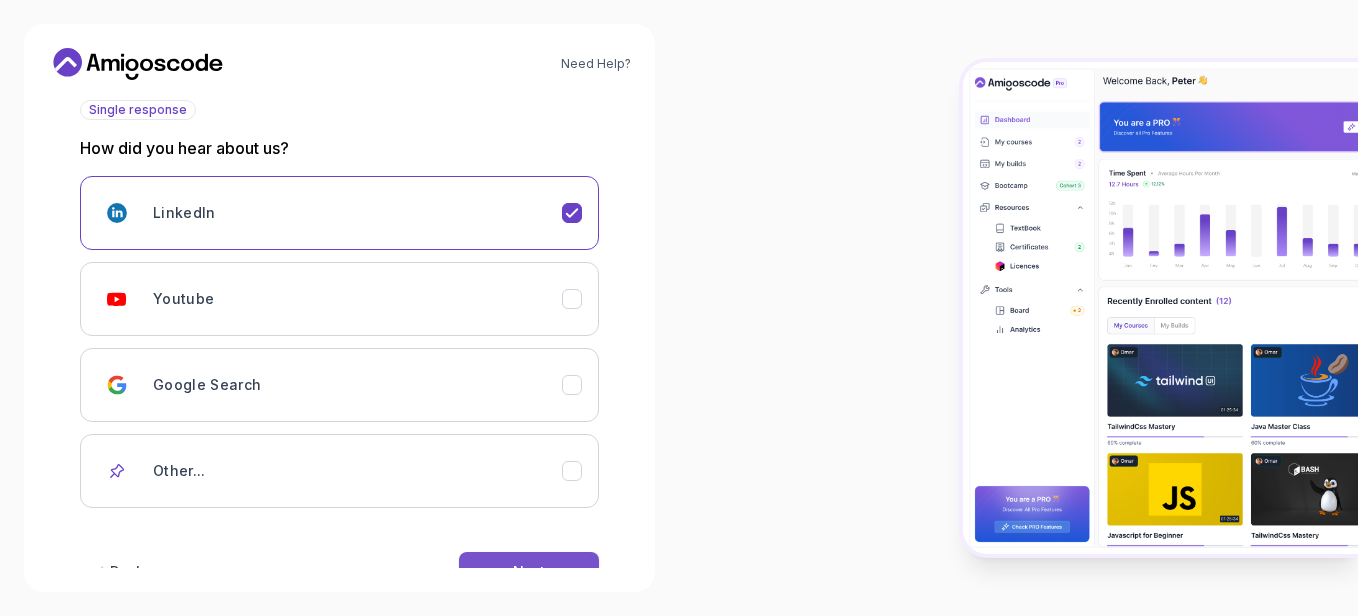 click on "Next" at bounding box center [529, 572] 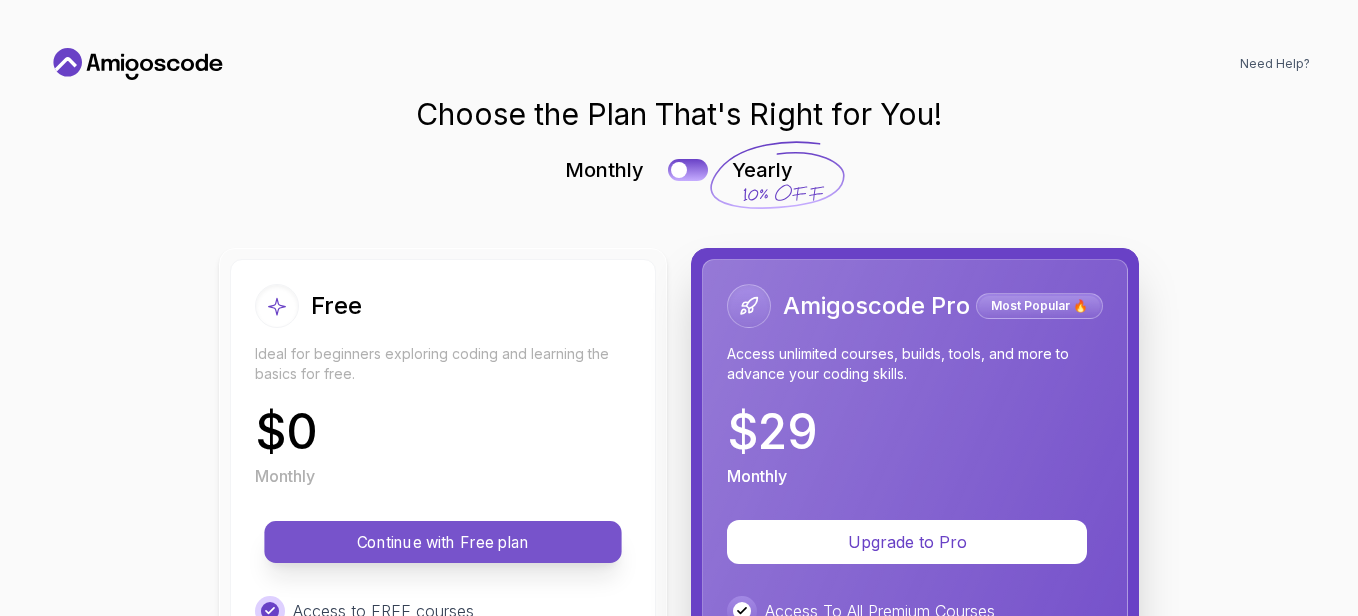 scroll, scrollTop: 0, scrollLeft: 0, axis: both 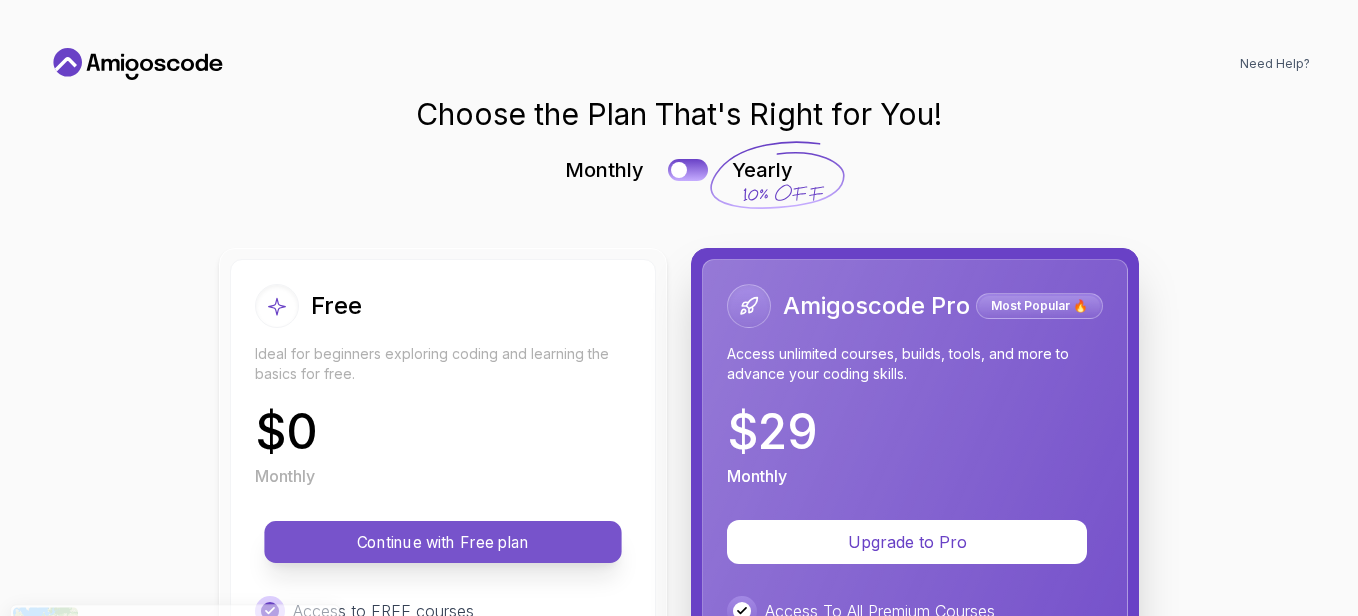 click on "Continue with Free plan" at bounding box center [443, 542] 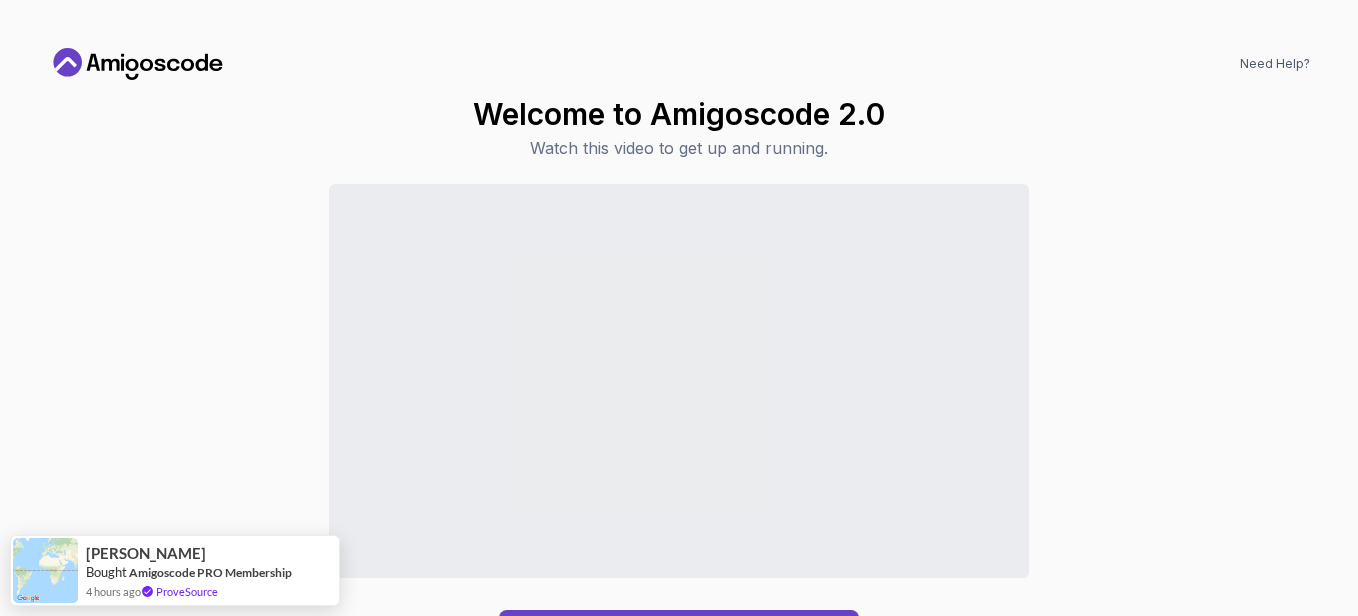 click on "Continue to Dashboard" at bounding box center (679, 421) 